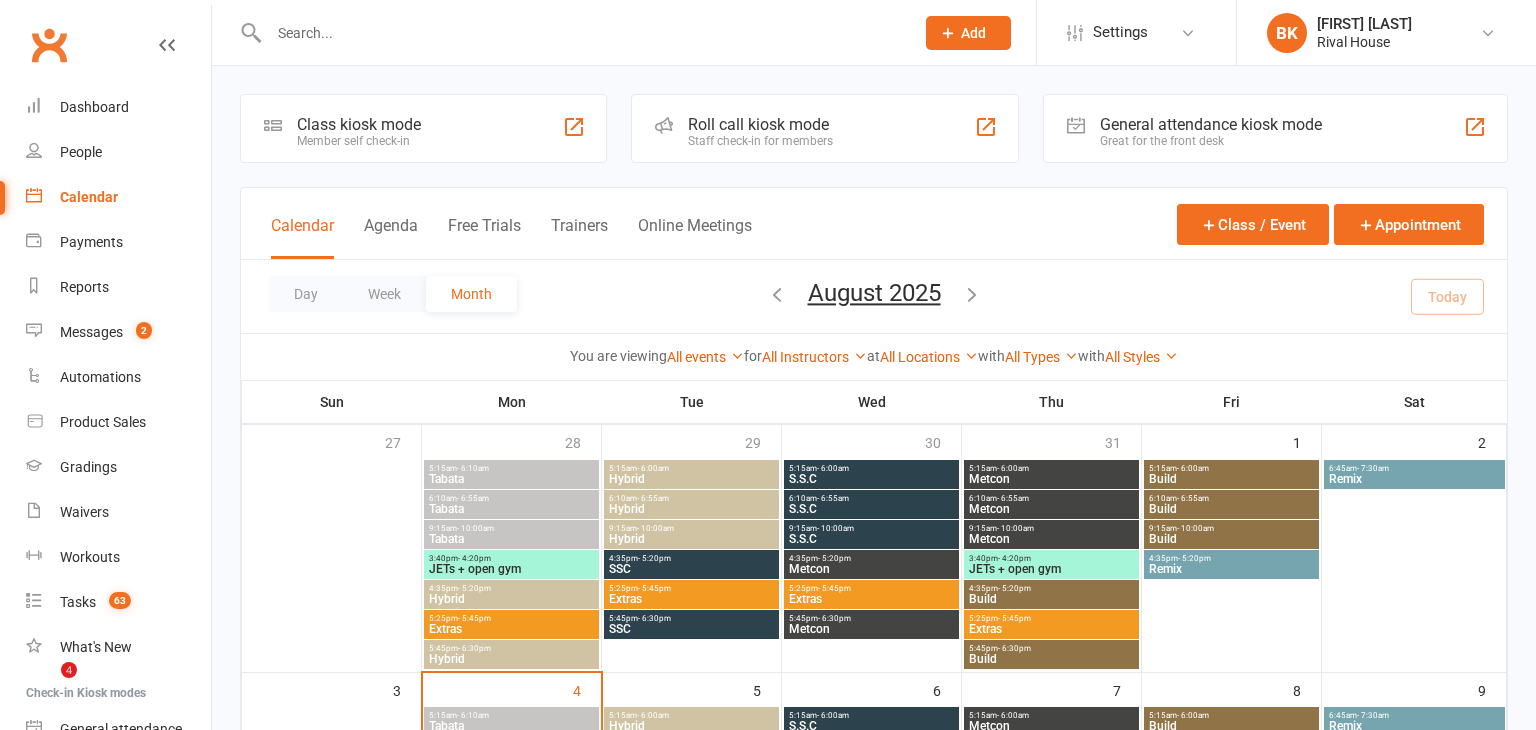 scroll, scrollTop: 273, scrollLeft: 0, axis: vertical 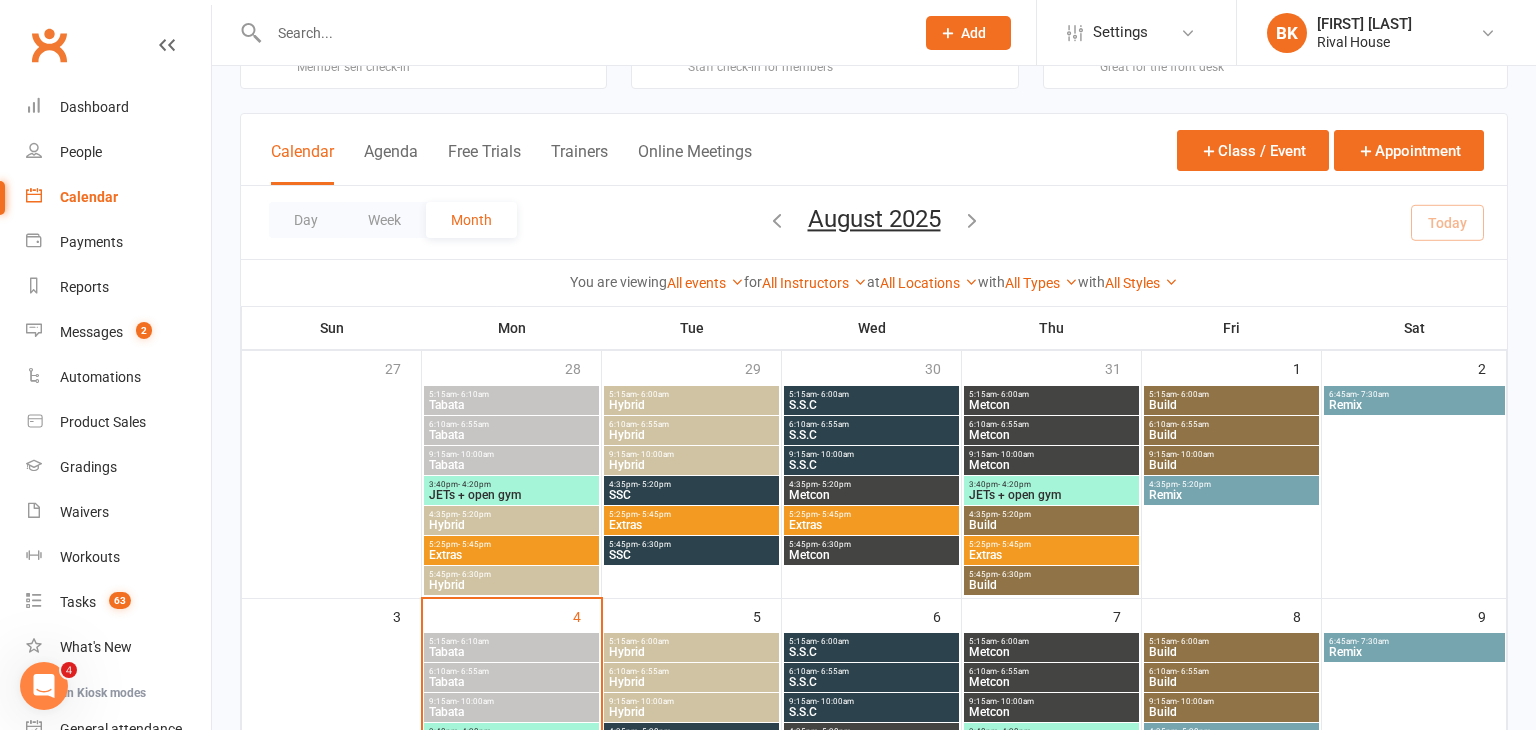 click on "Tabata" at bounding box center [511, 465] 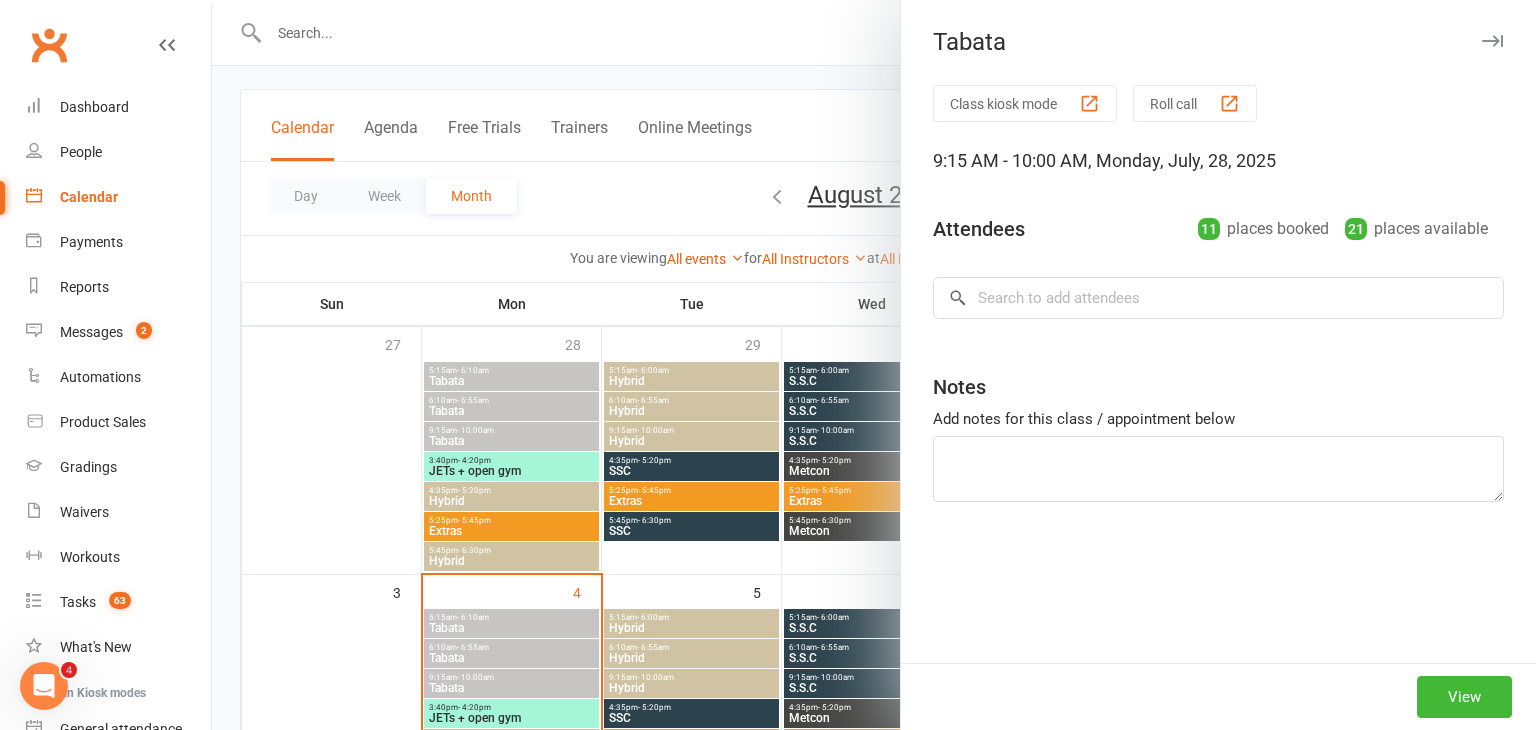 scroll, scrollTop: 0, scrollLeft: 0, axis: both 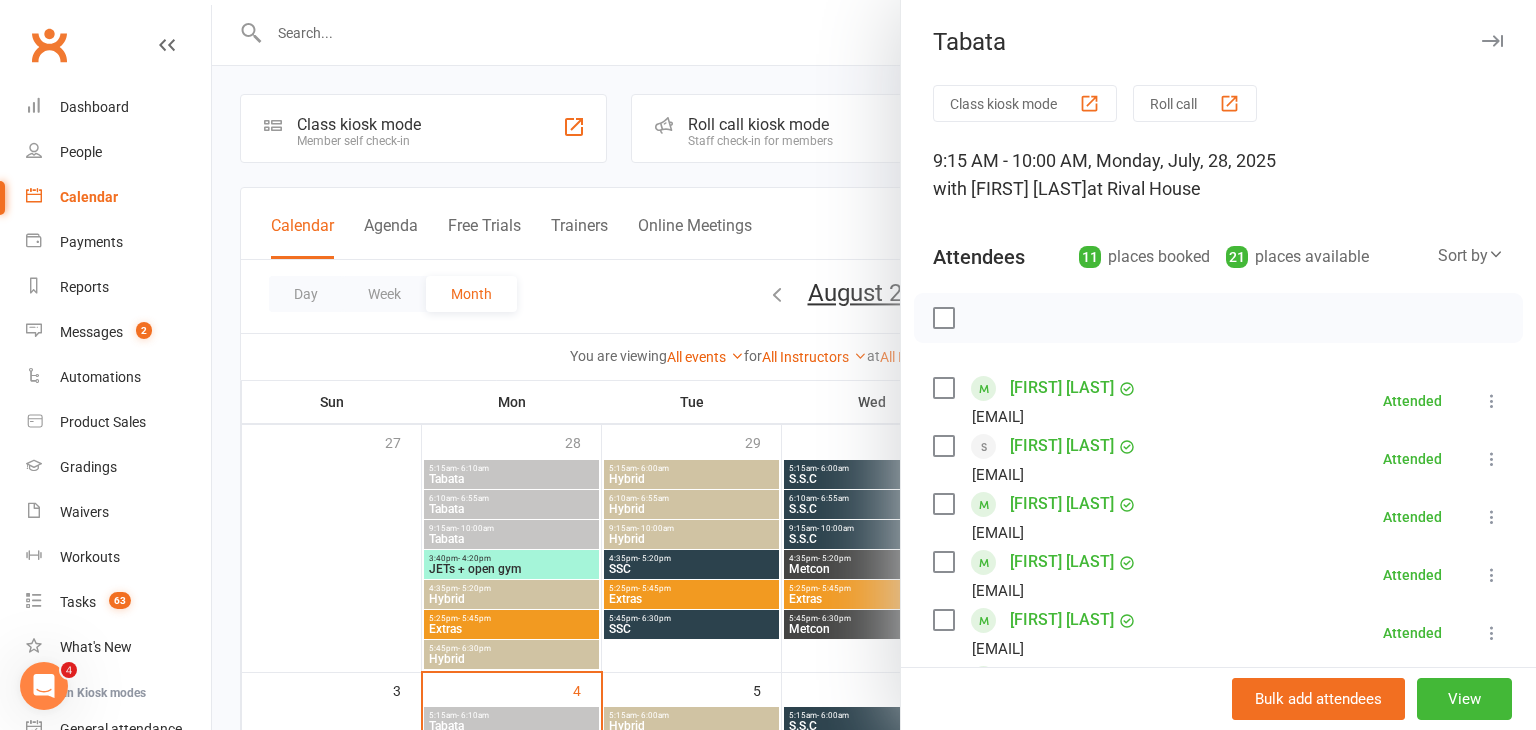 click at bounding box center (1492, 41) 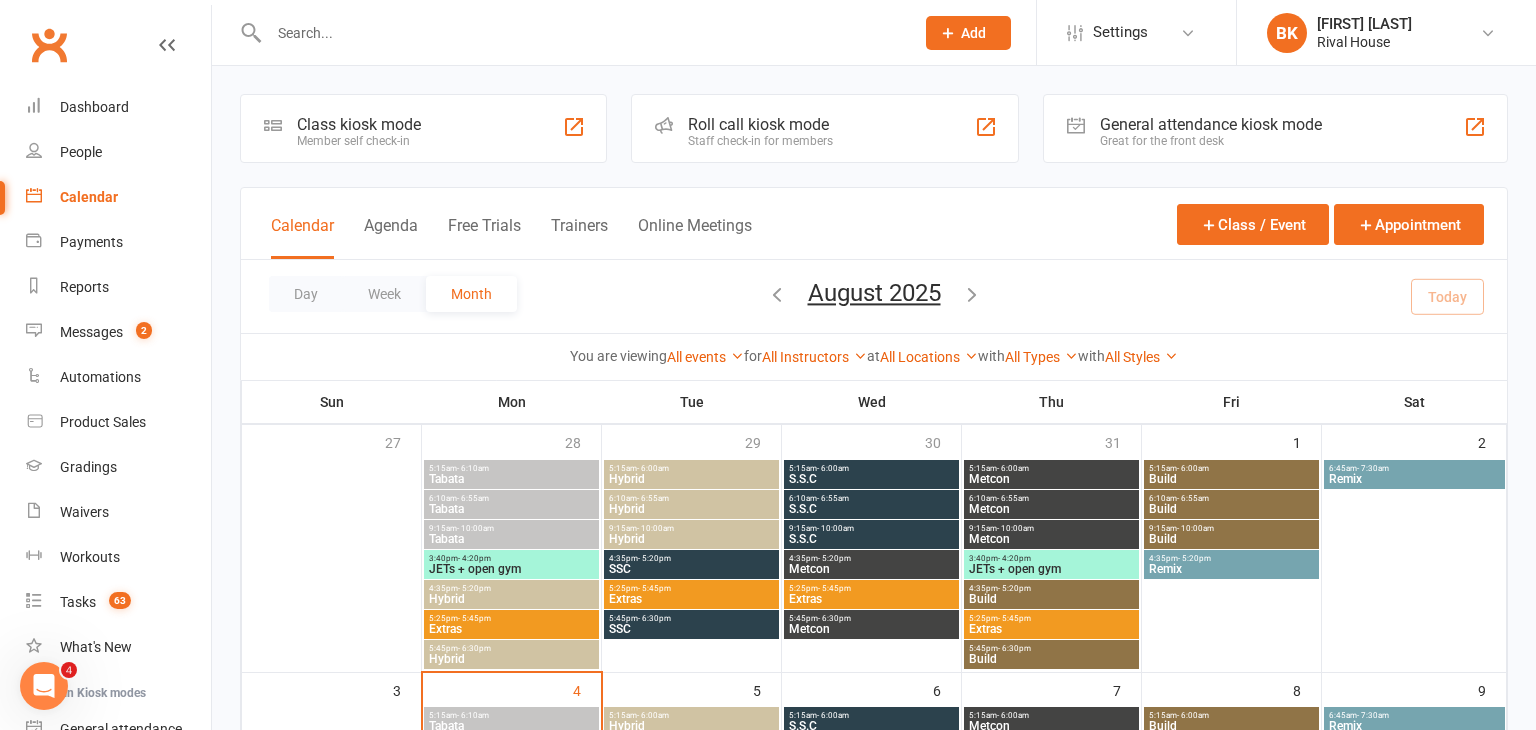 click on "Hybrid" at bounding box center [691, 539] 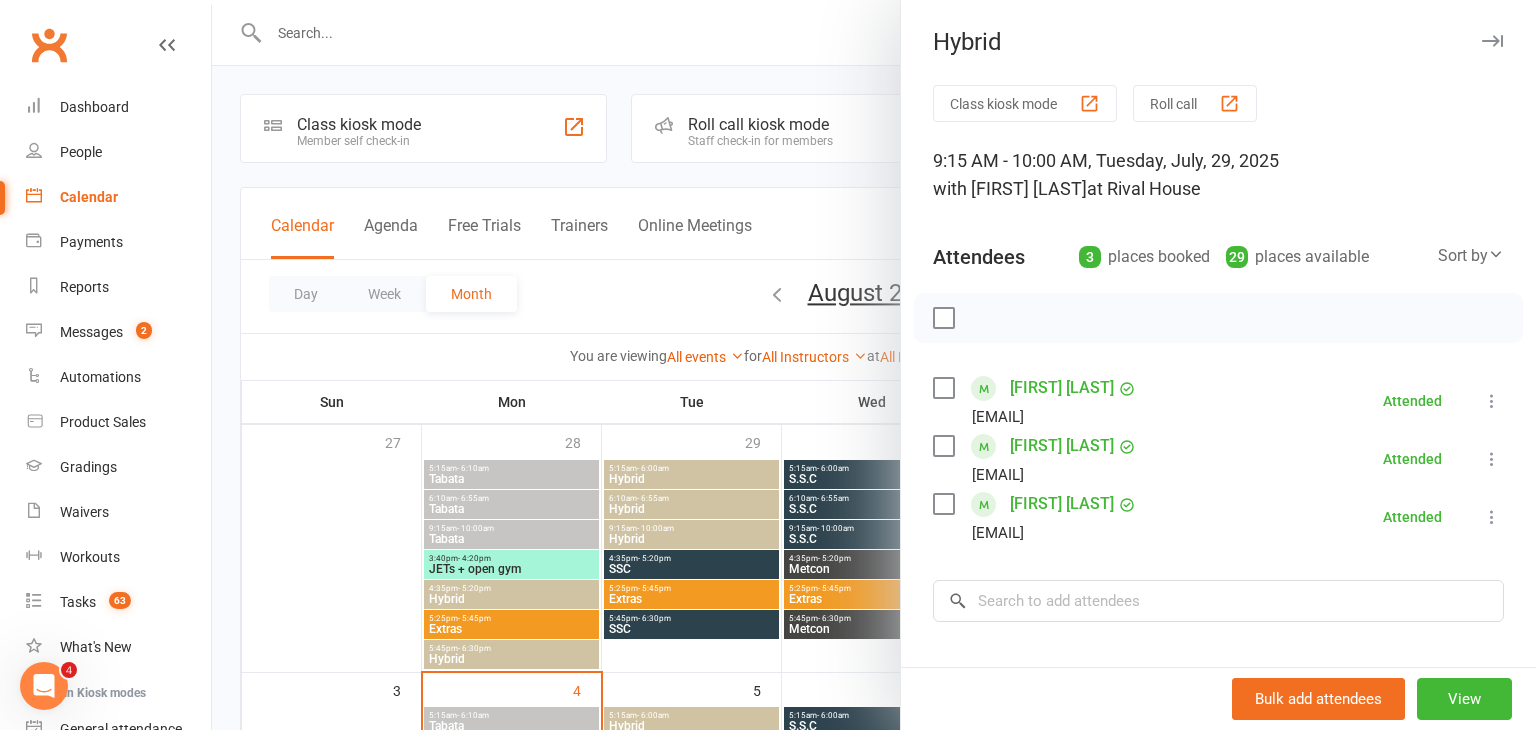click at bounding box center [1492, 41] 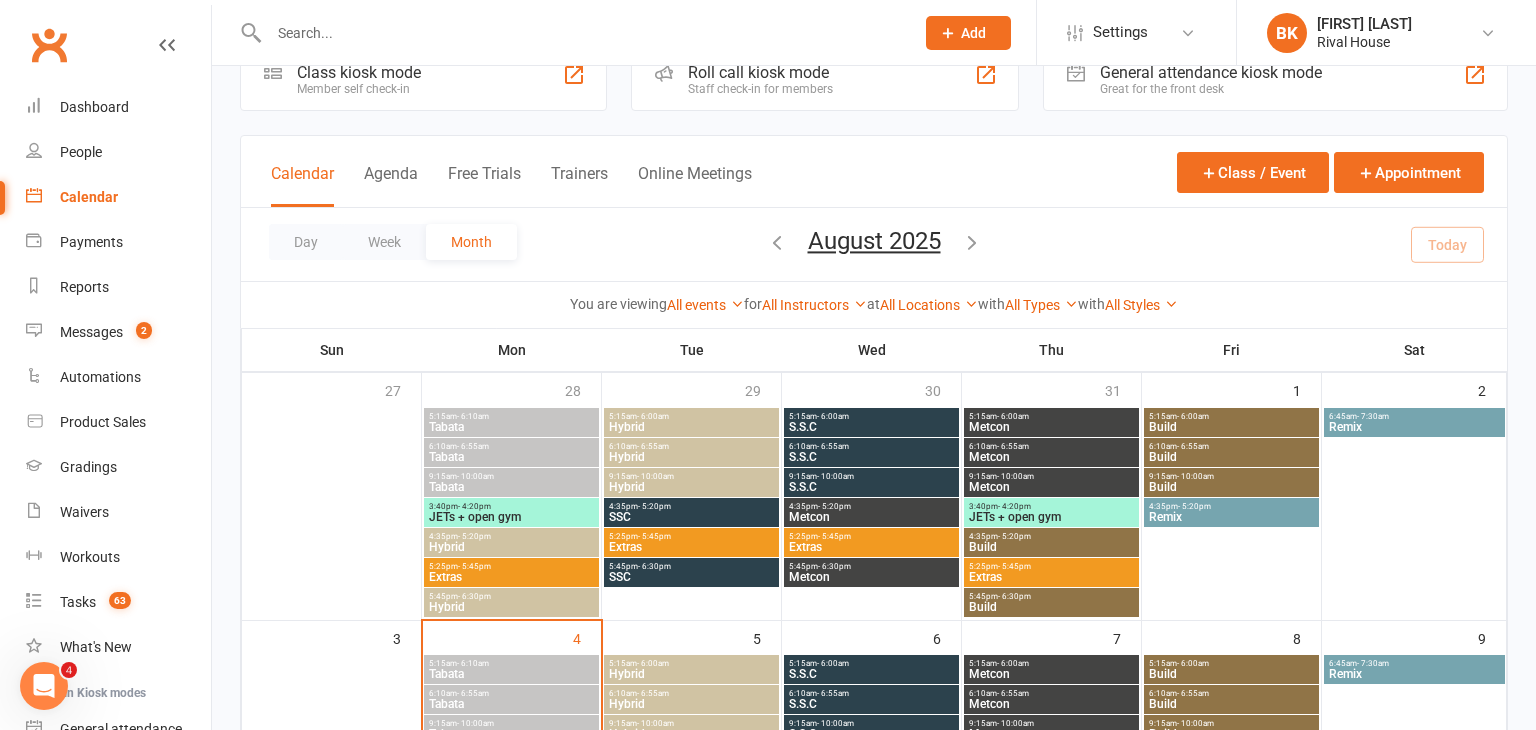 scroll, scrollTop: 48, scrollLeft: 0, axis: vertical 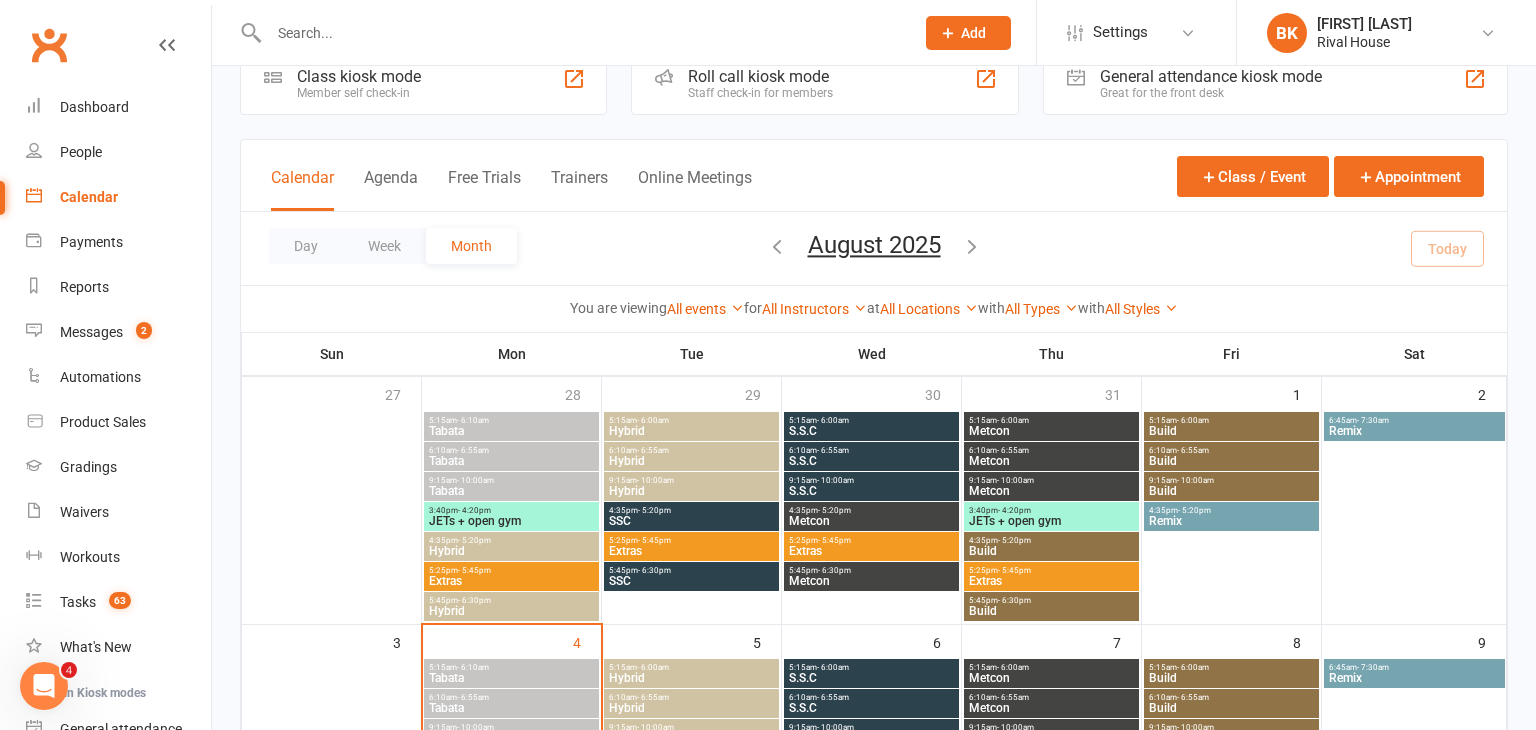 click at bounding box center [581, 33] 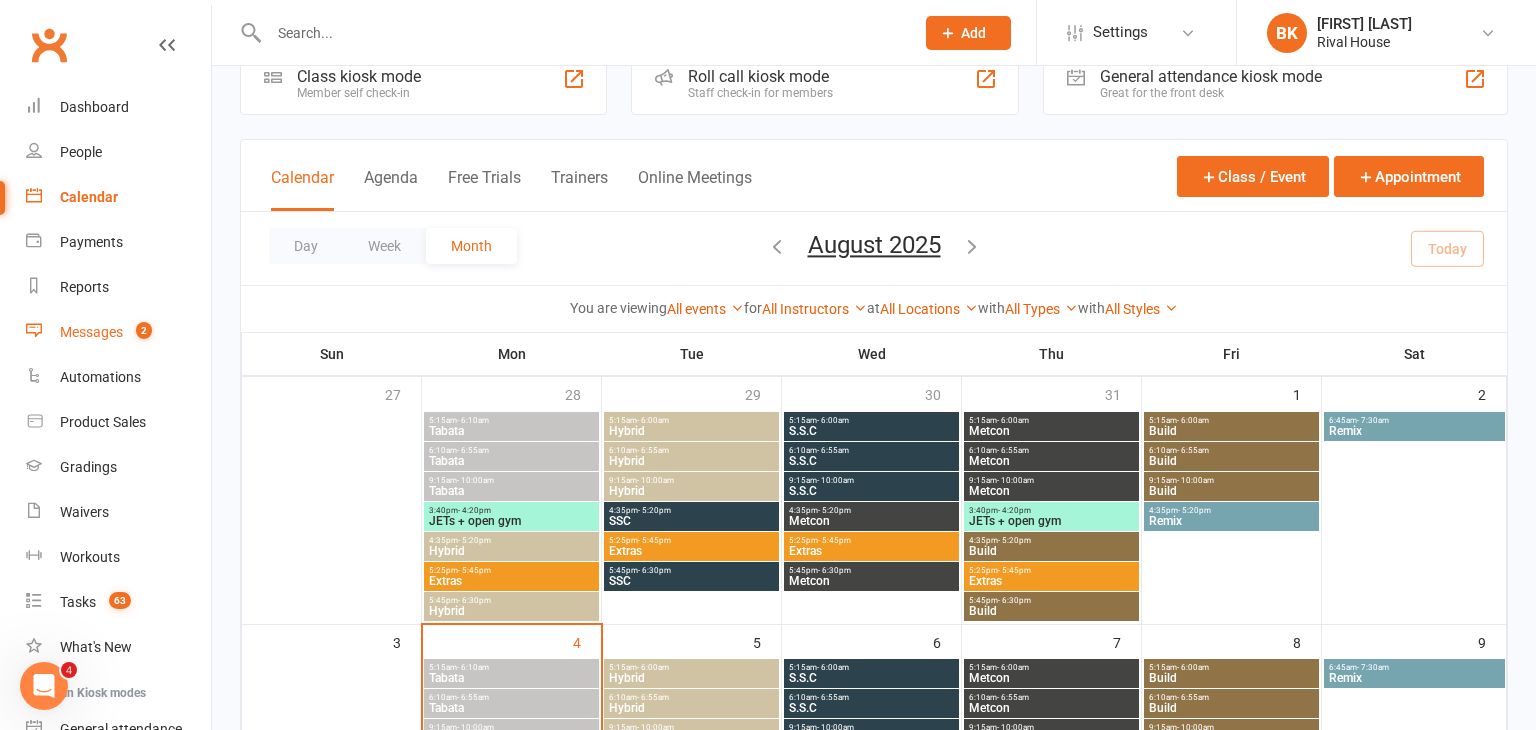 click on "2" at bounding box center [139, 332] 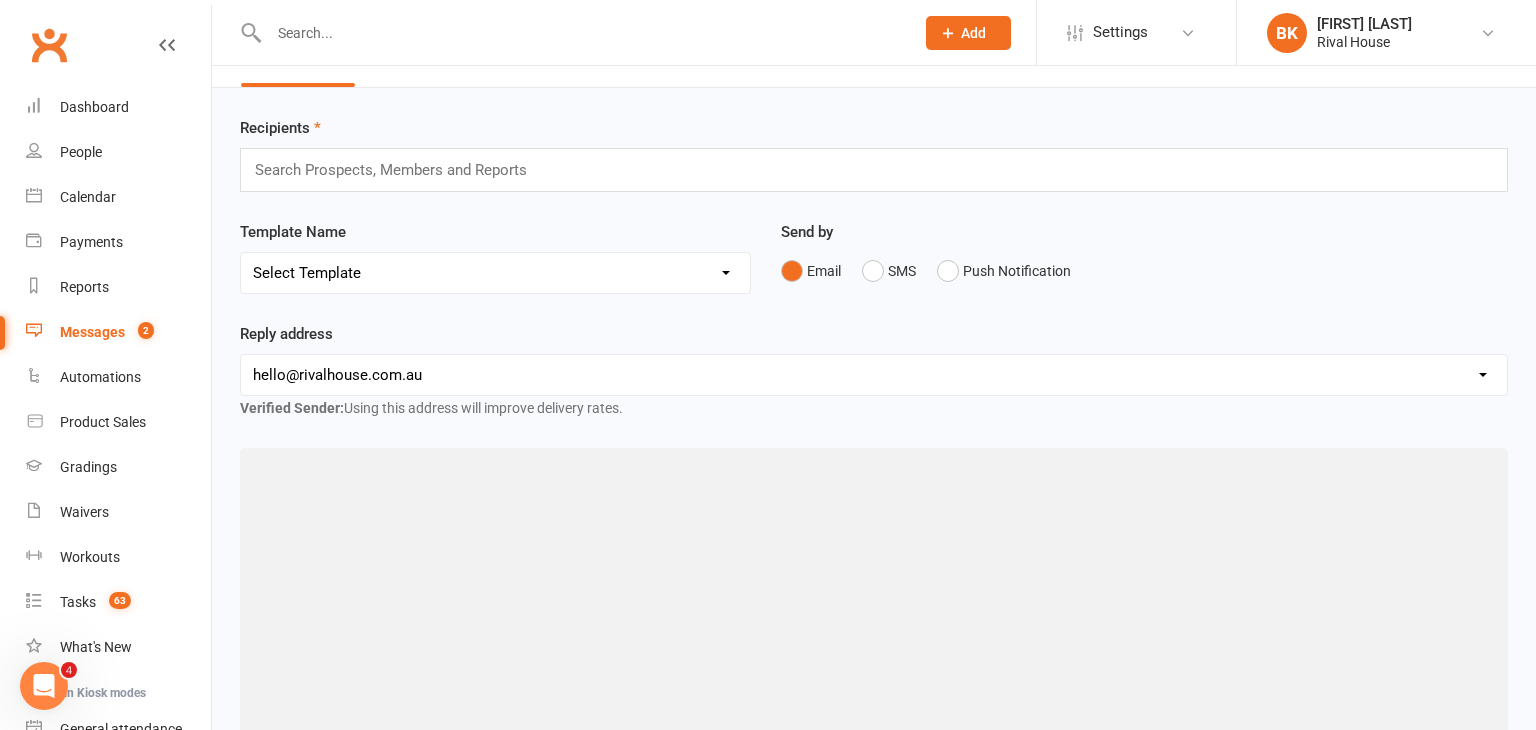 scroll, scrollTop: 0, scrollLeft: 0, axis: both 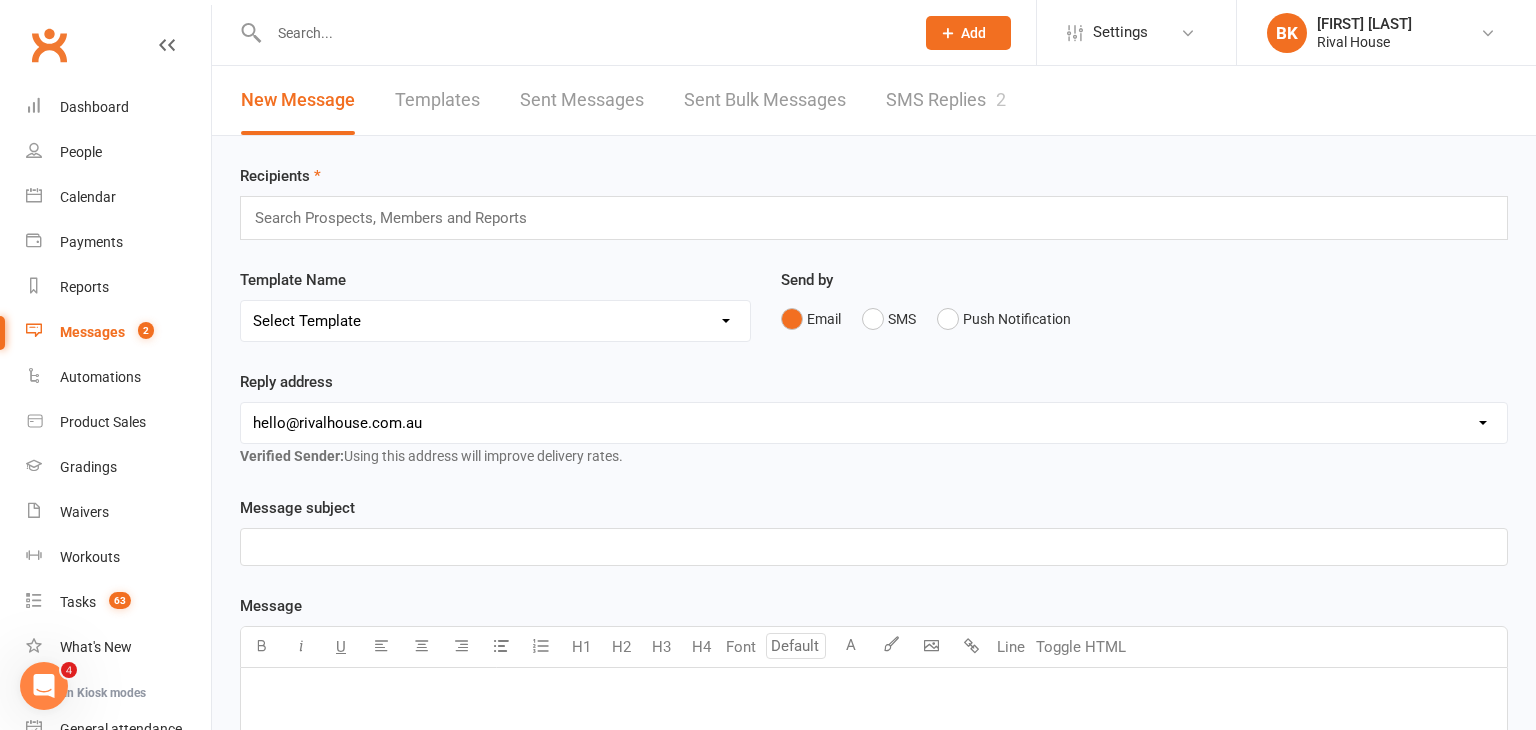 click on "SMS Replies  2" at bounding box center [946, 100] 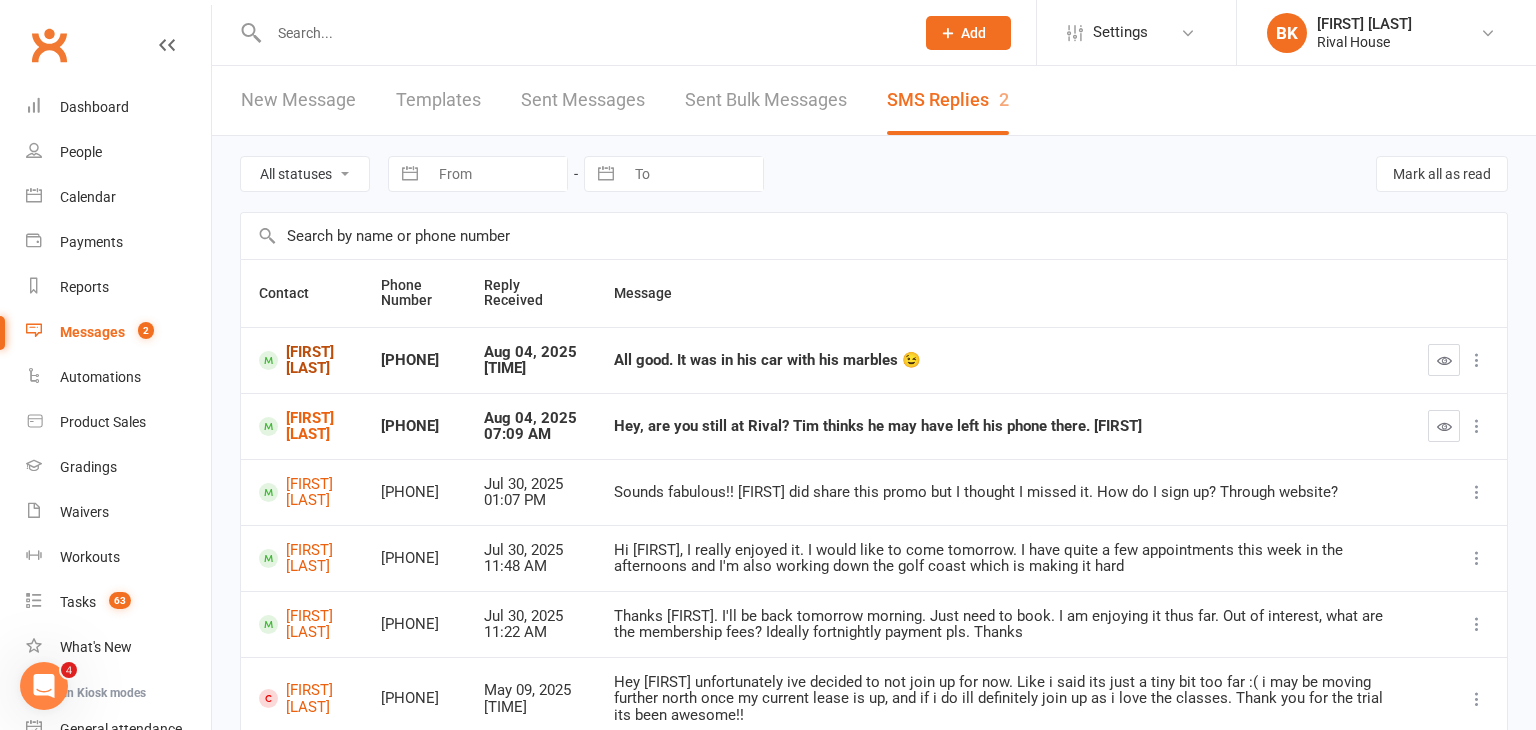 click on "[FIRST] [LAST]" at bounding box center [302, 360] 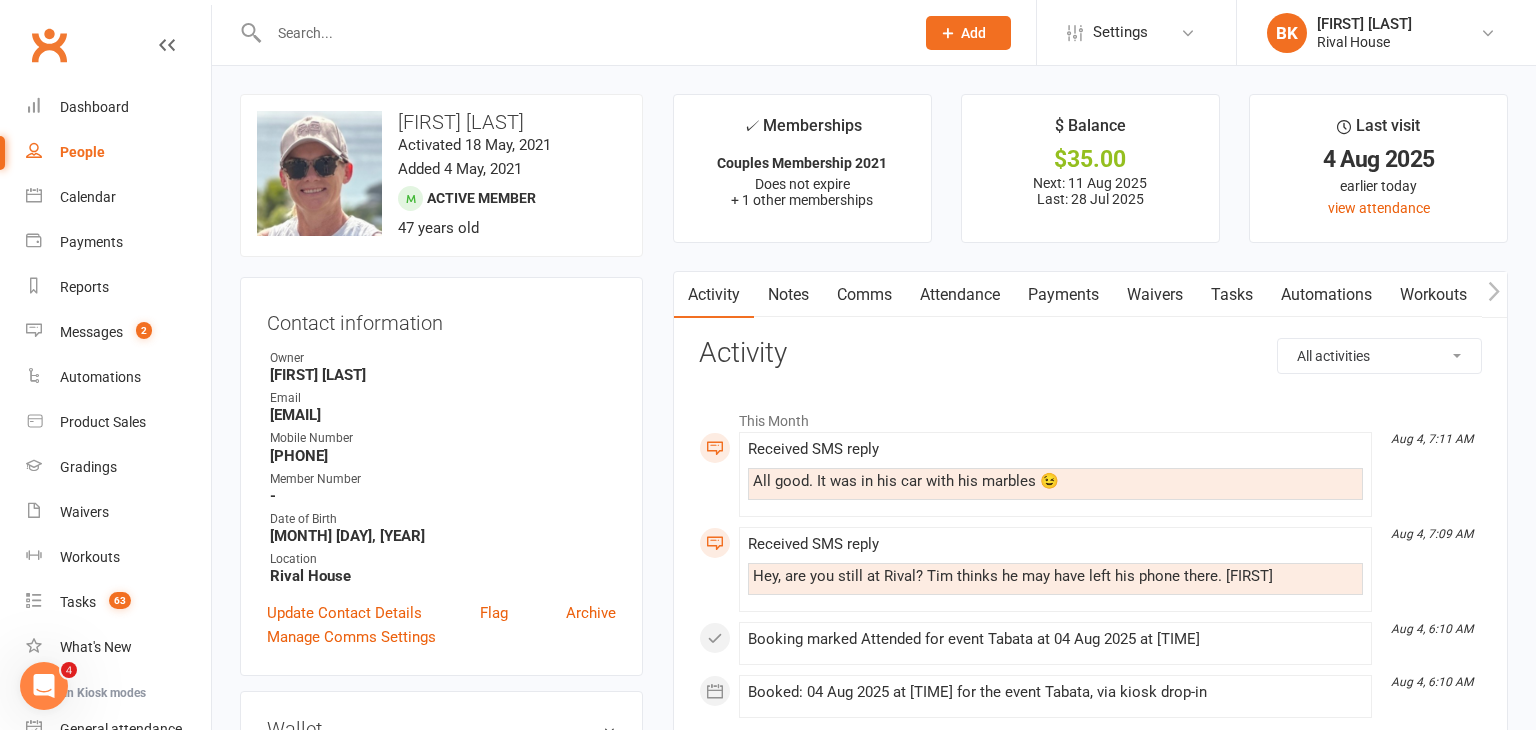 click at bounding box center (581, 33) 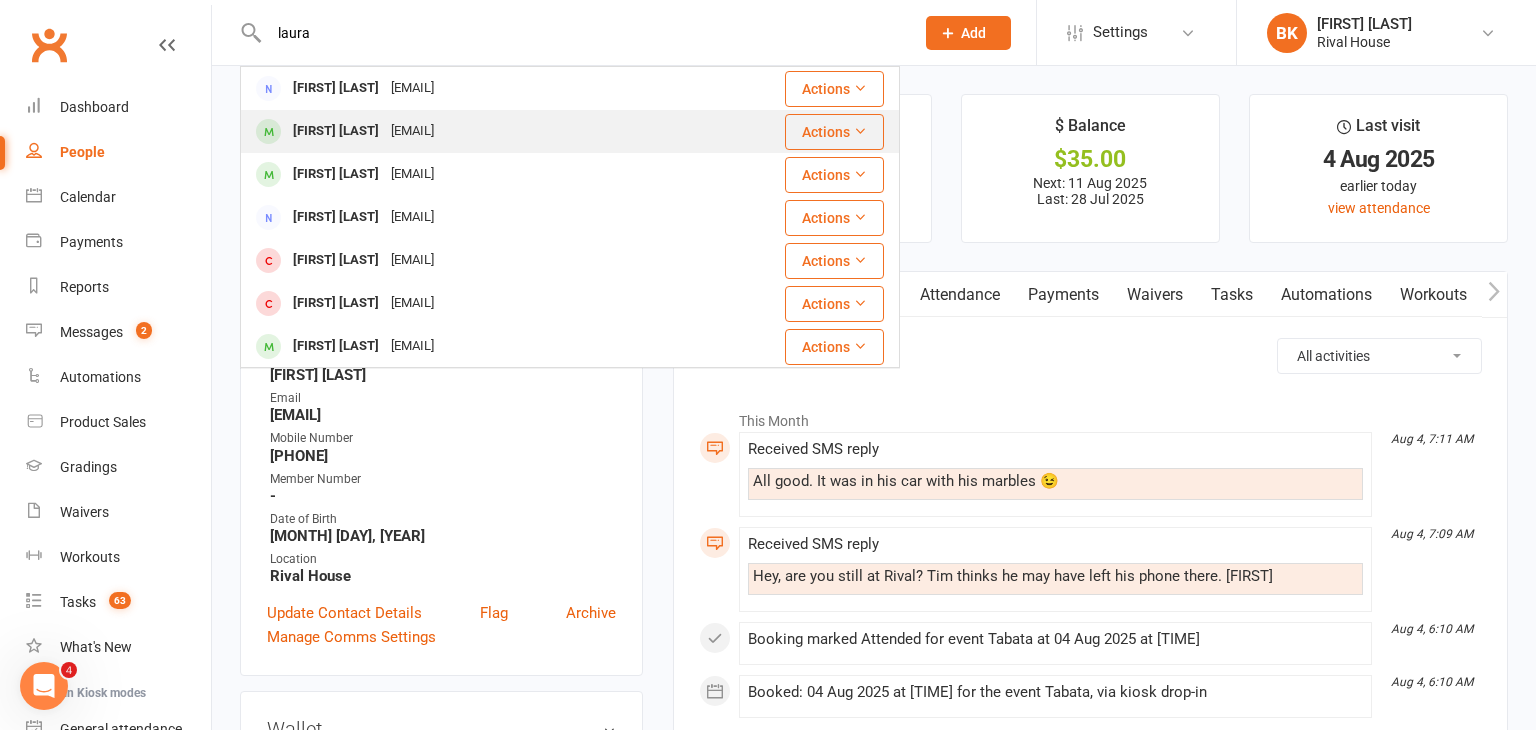 type on "laura" 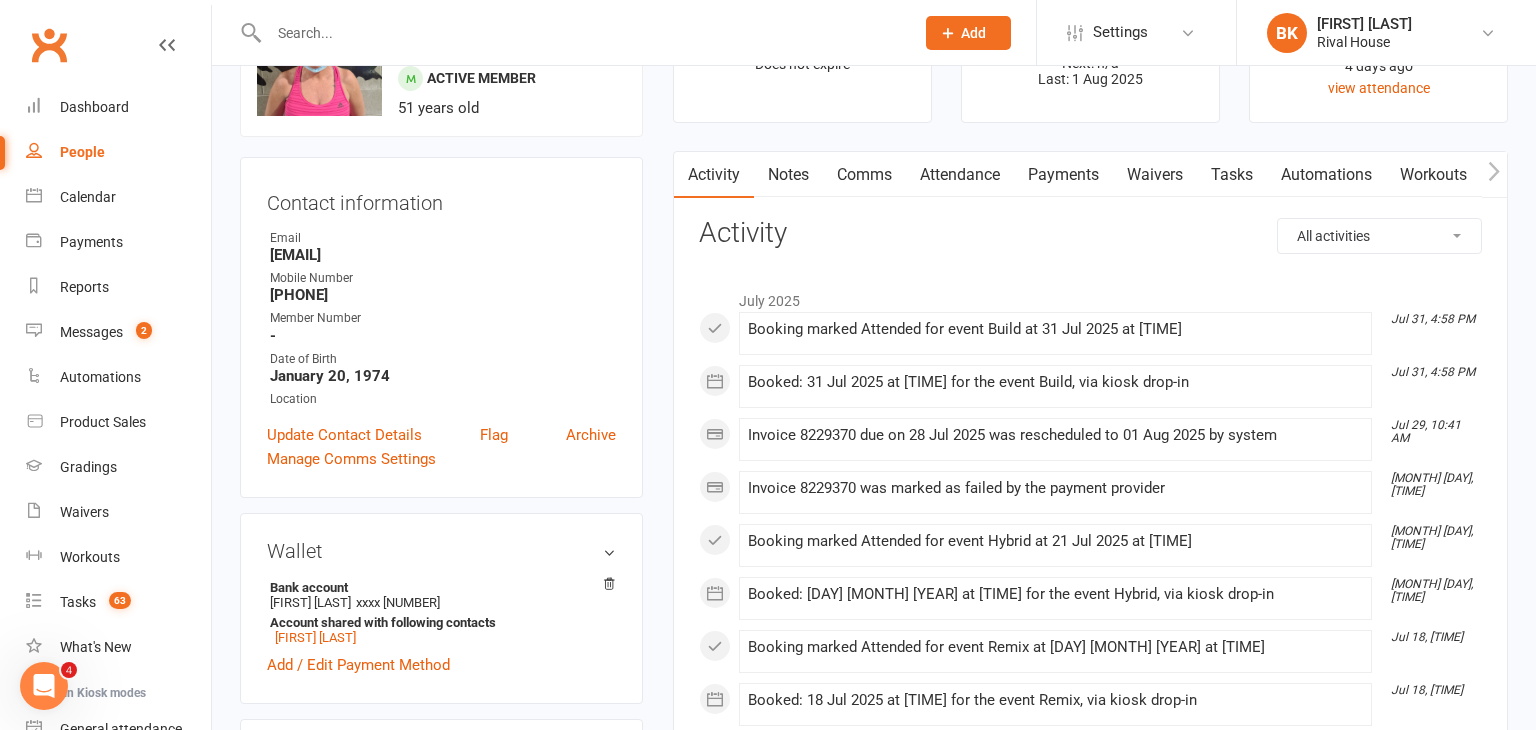 scroll, scrollTop: 125, scrollLeft: 0, axis: vertical 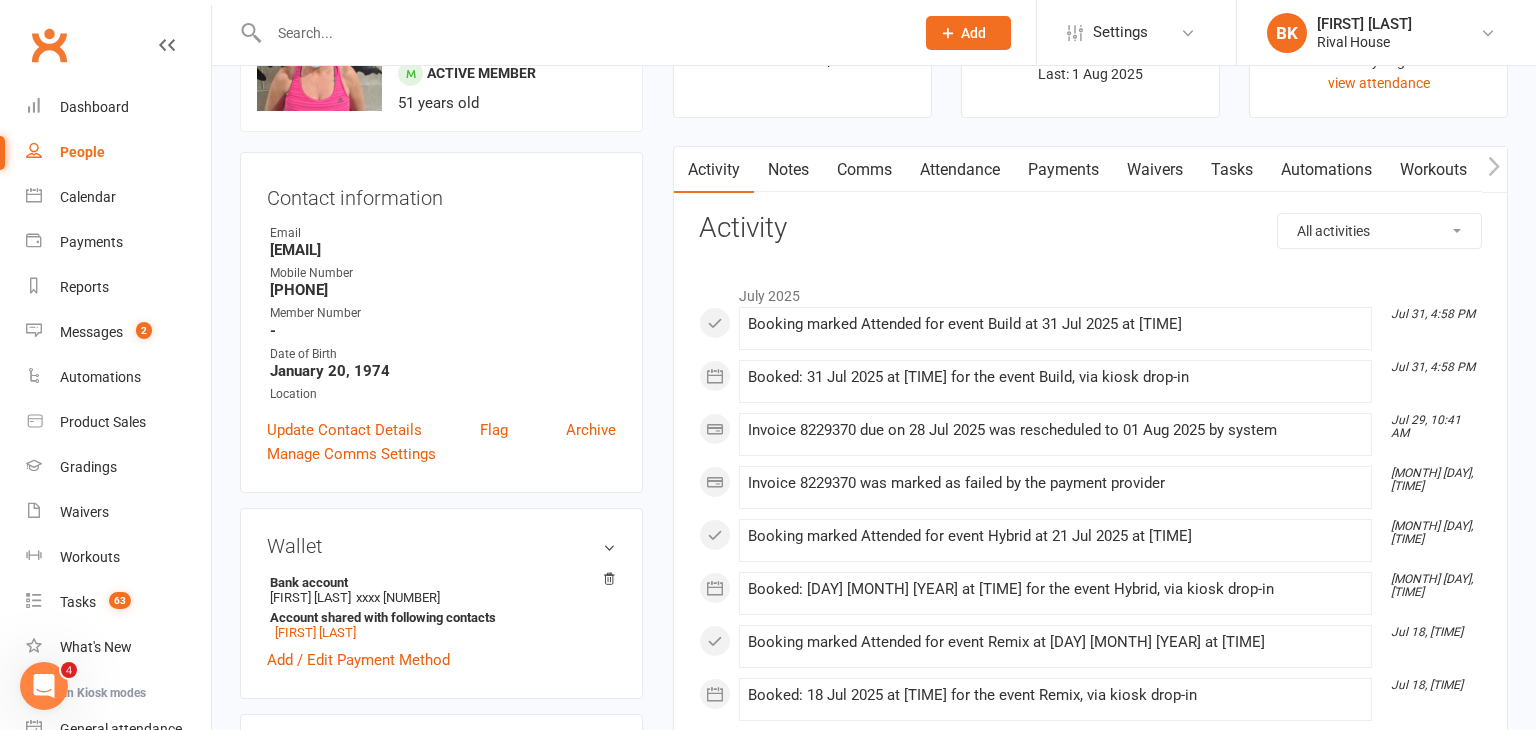 click on "Payments" at bounding box center [1063, 170] 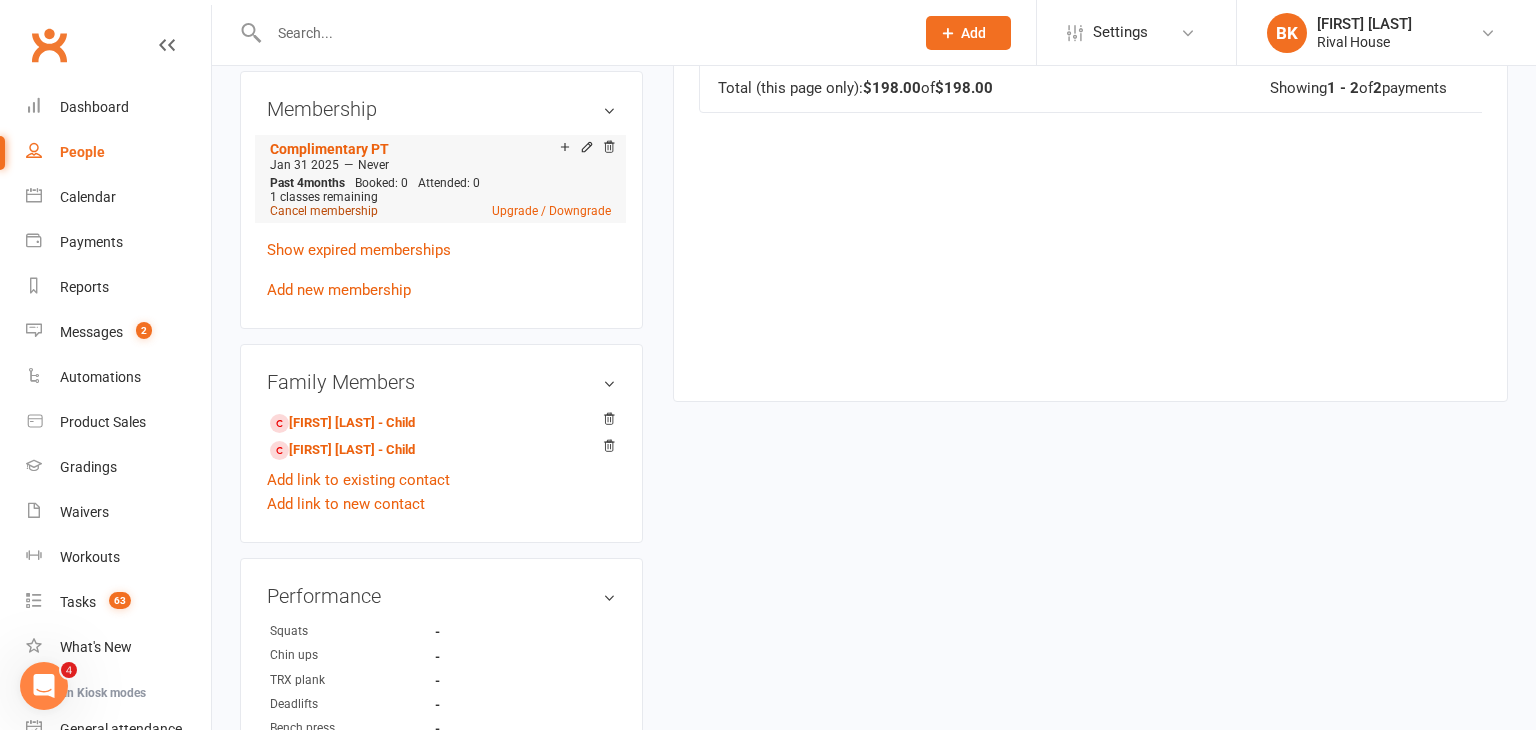 scroll, scrollTop: 766, scrollLeft: 0, axis: vertical 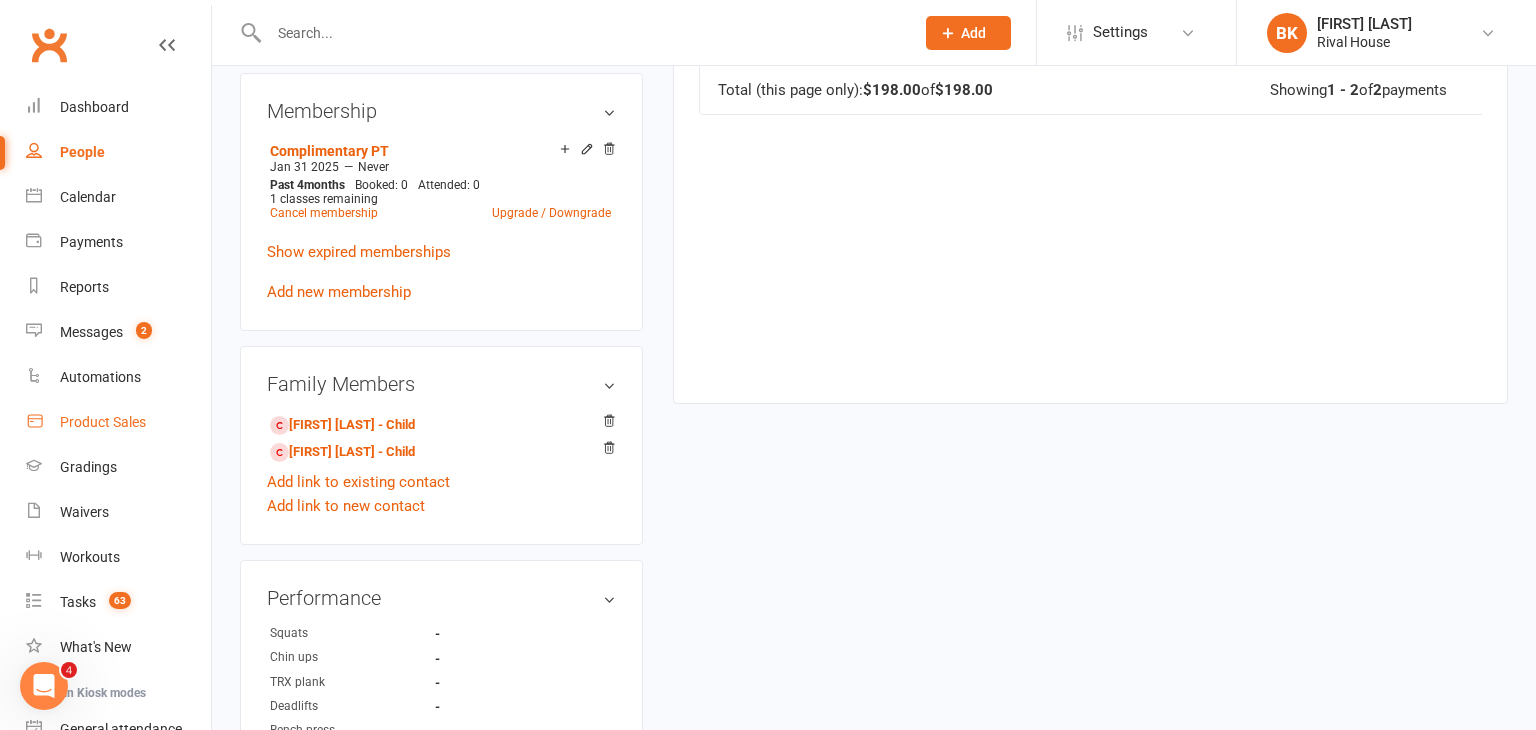 click on "Product Sales" at bounding box center [118, 422] 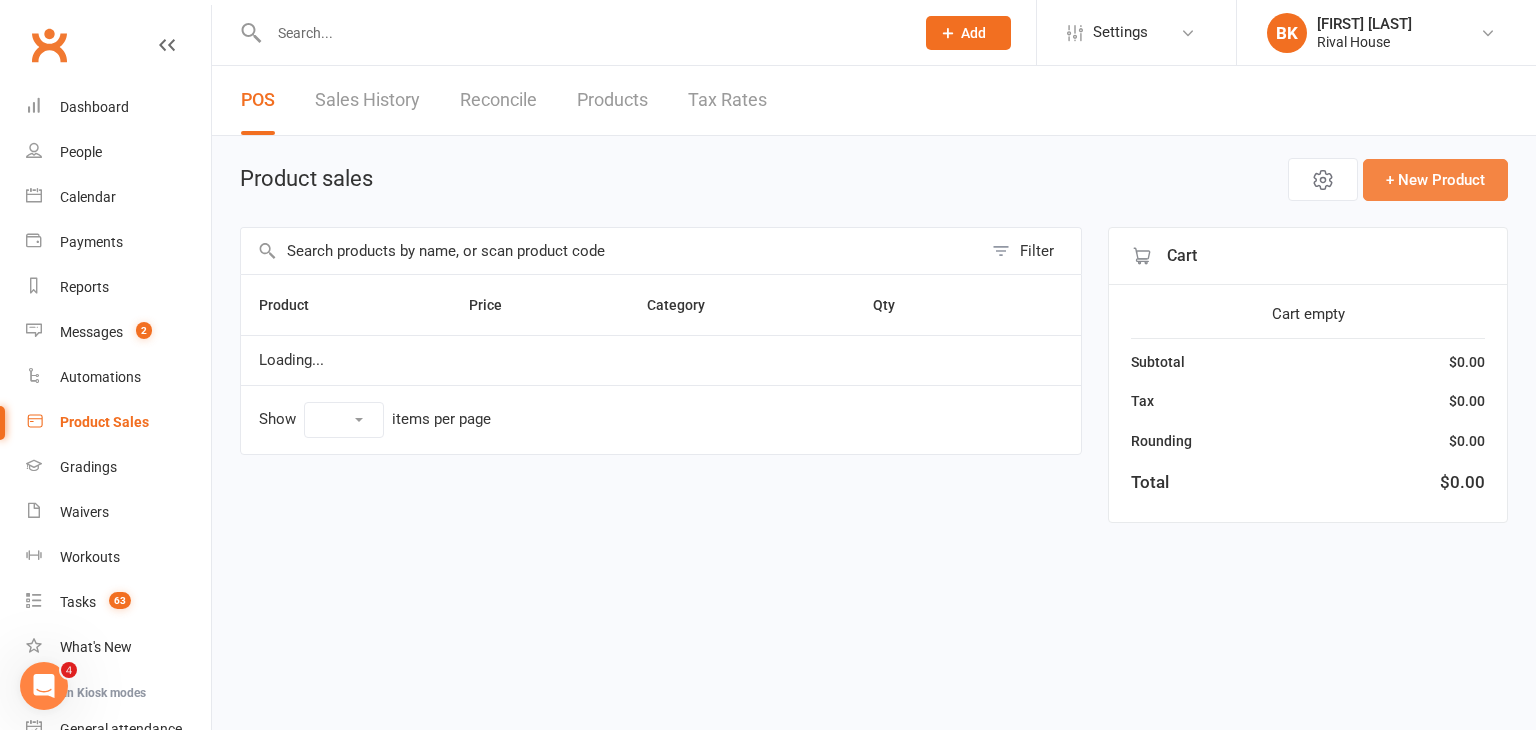 select on "100" 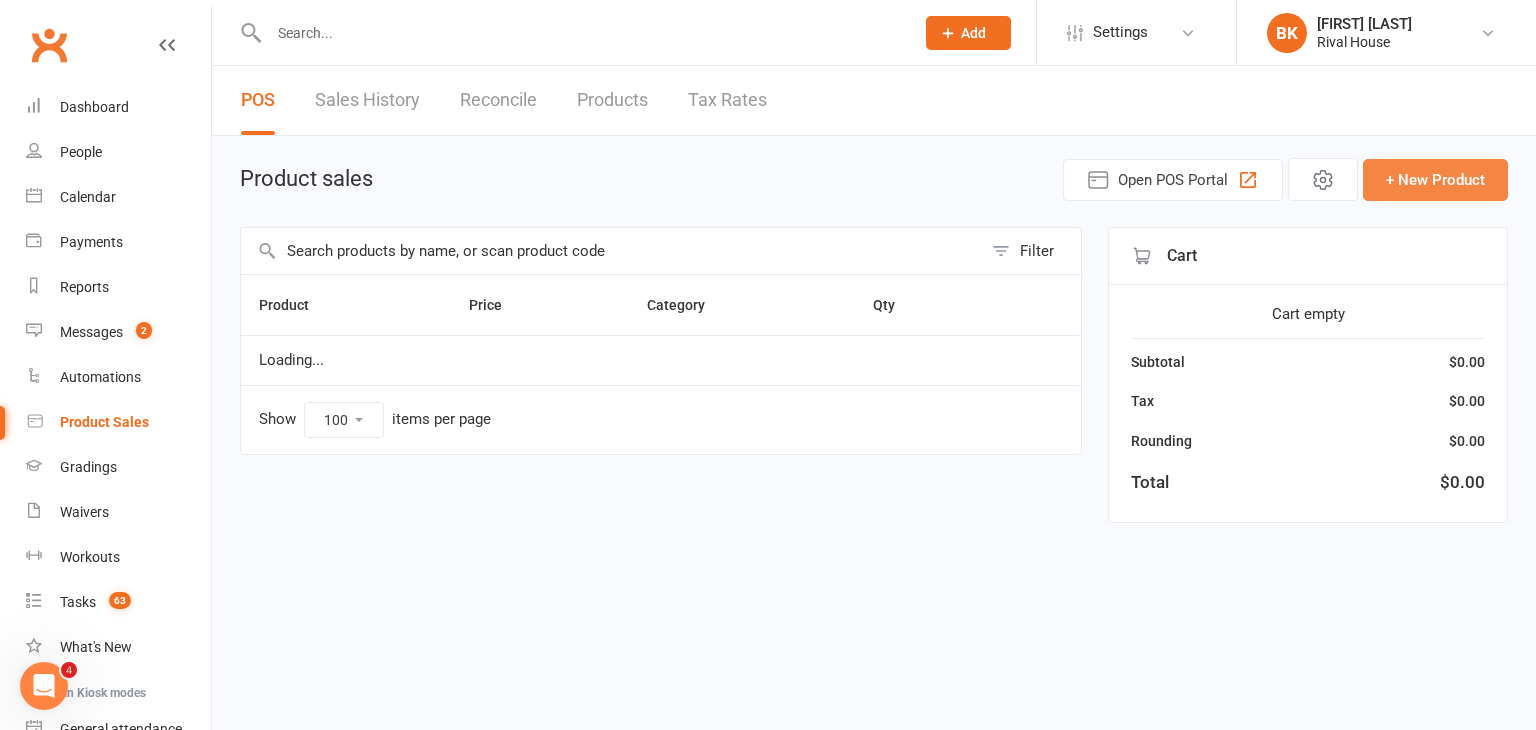 click on "+ New Product" at bounding box center [1435, 180] 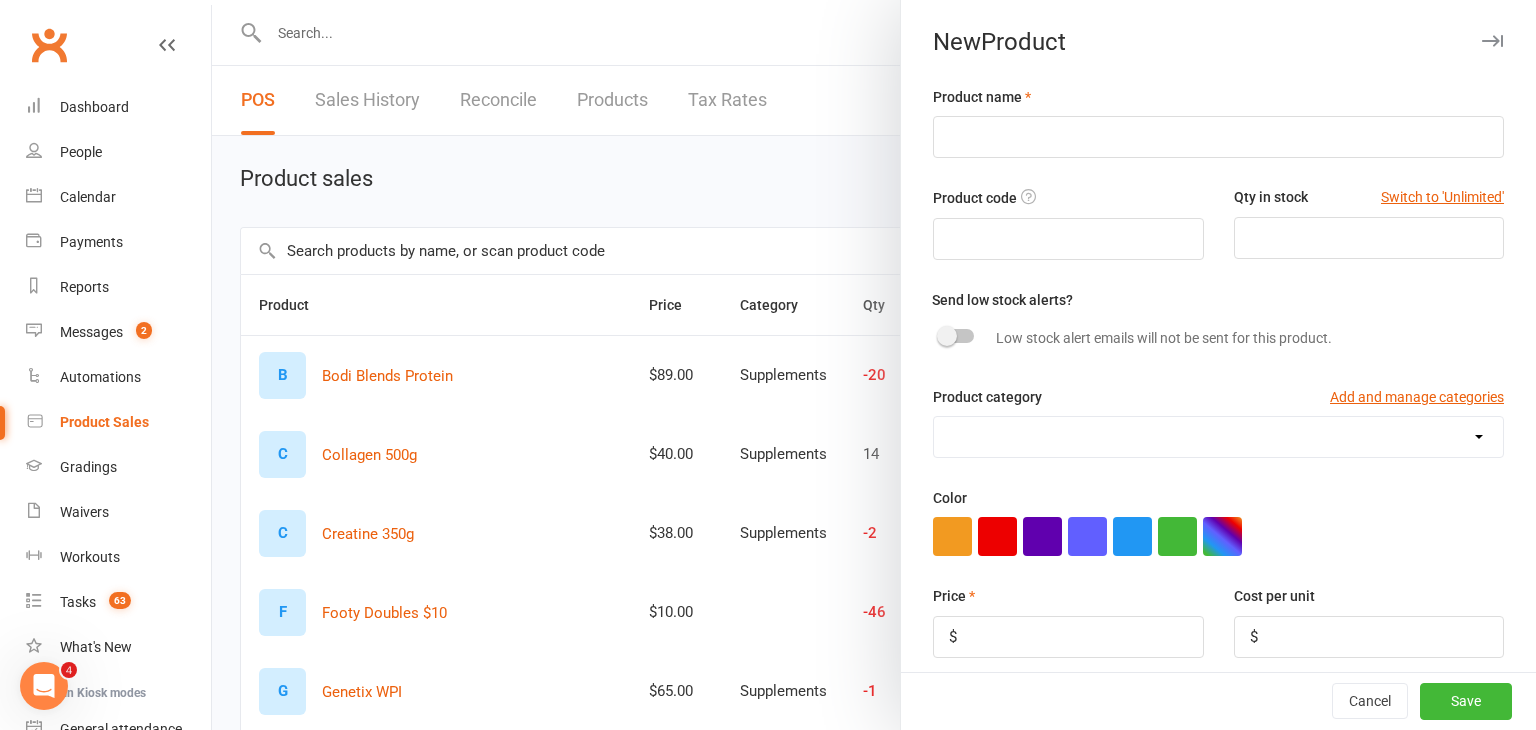 click at bounding box center [1492, 41] 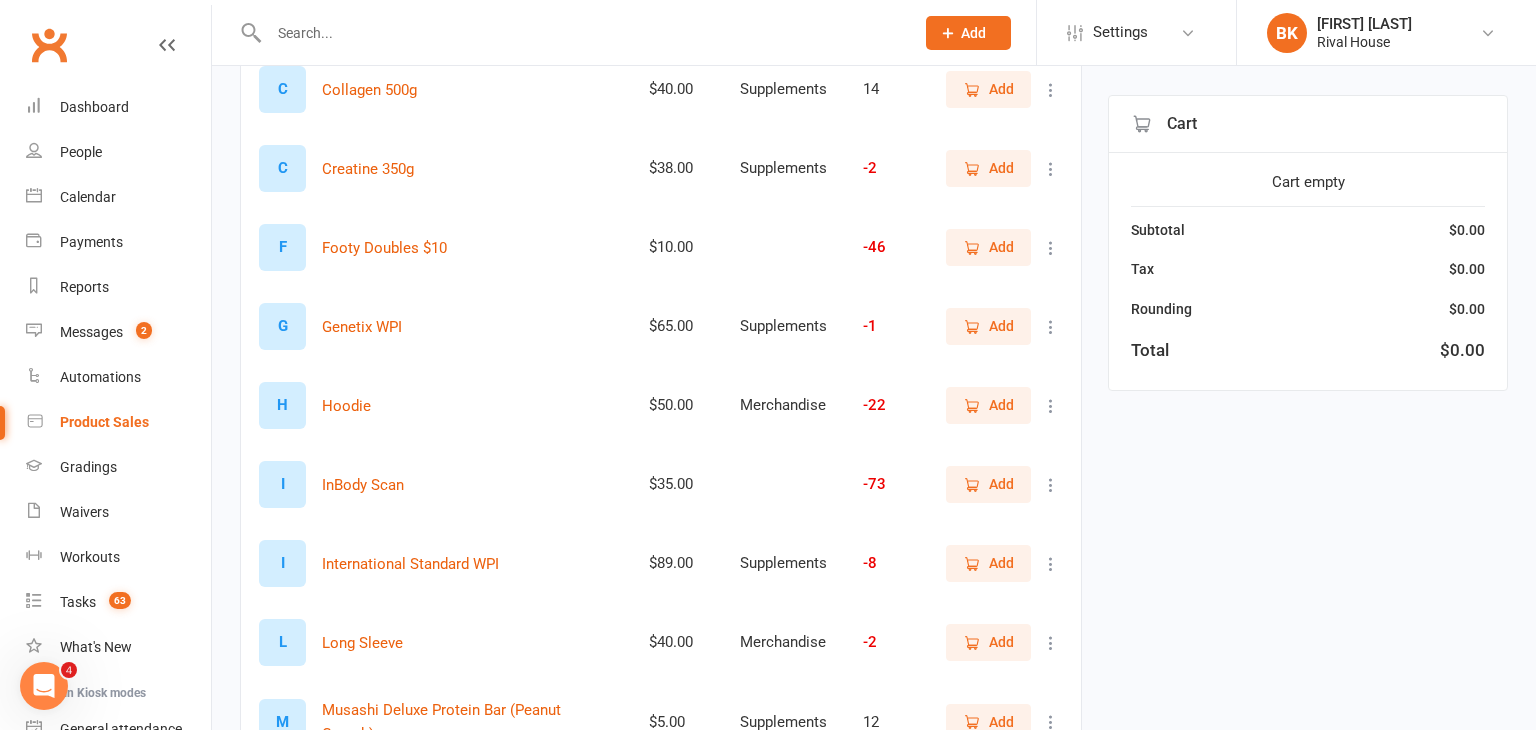 scroll, scrollTop: 358, scrollLeft: 0, axis: vertical 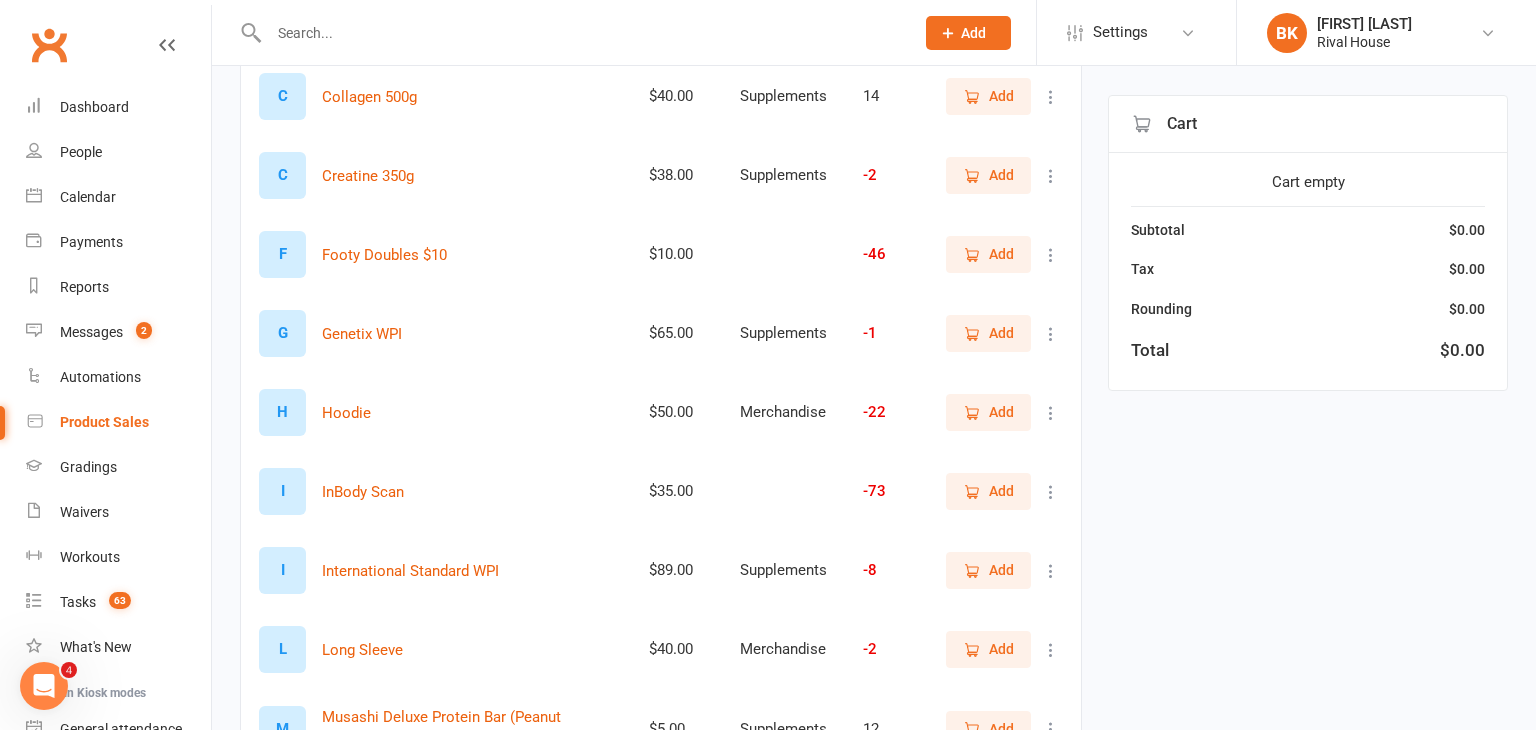 click on "Add" at bounding box center (1001, 491) 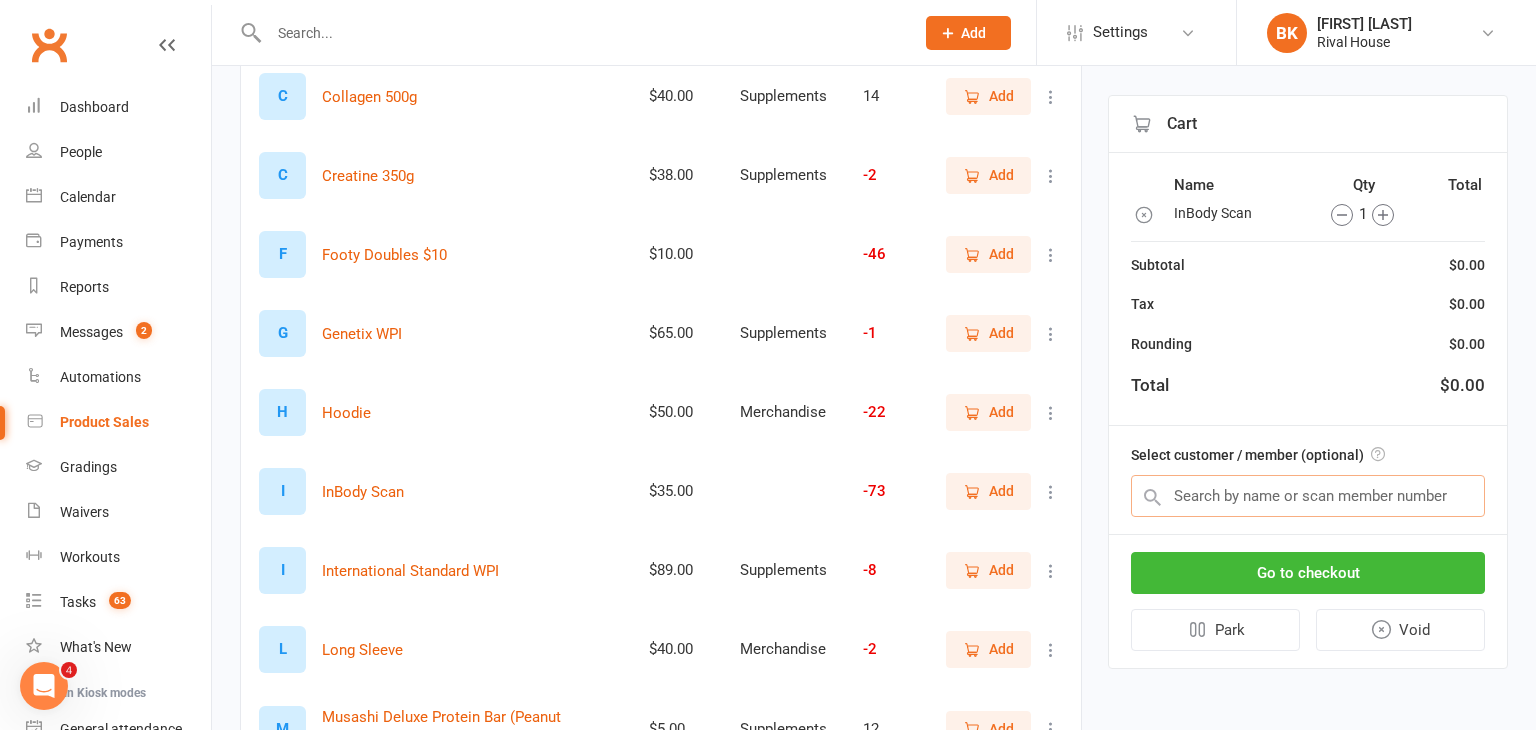 click at bounding box center [1308, 496] 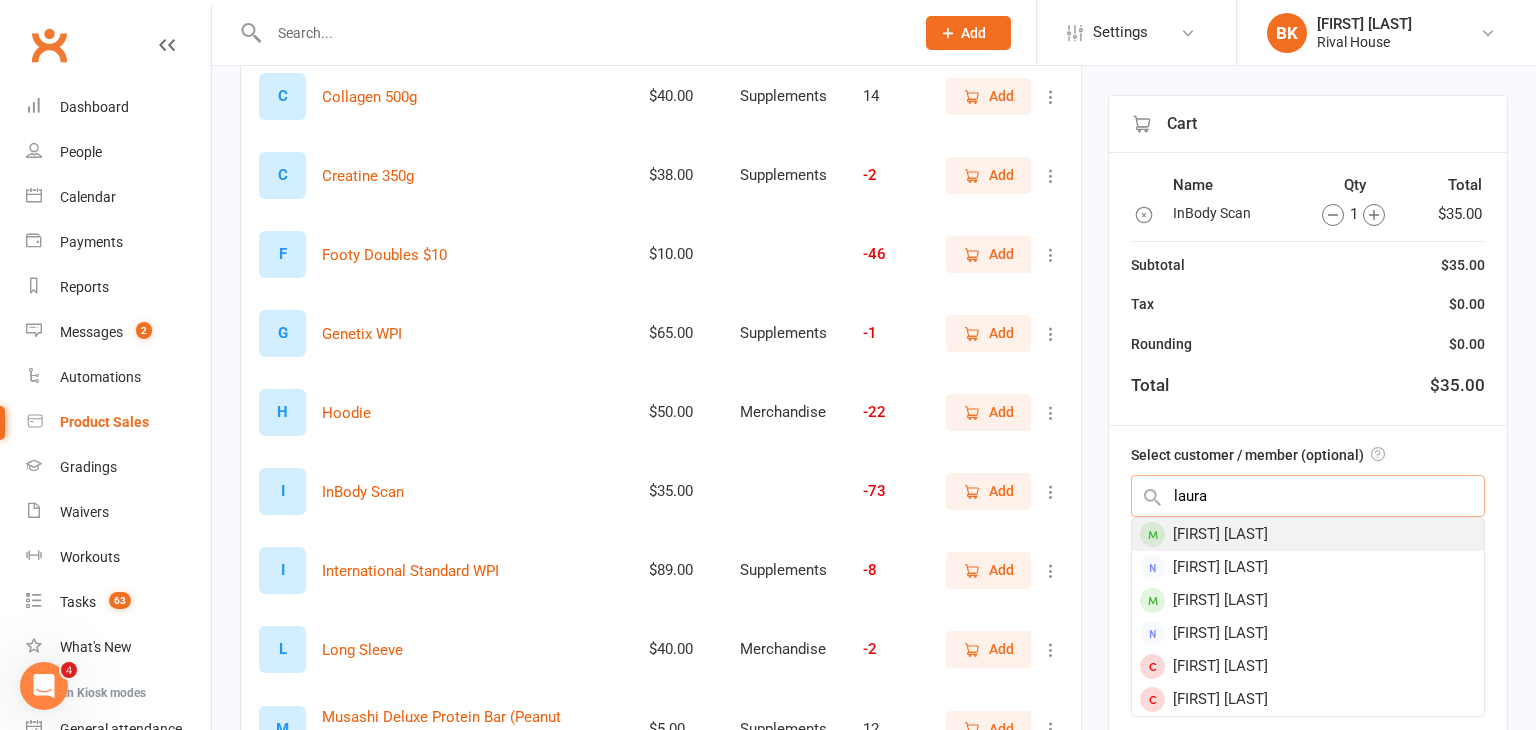 type on "laura" 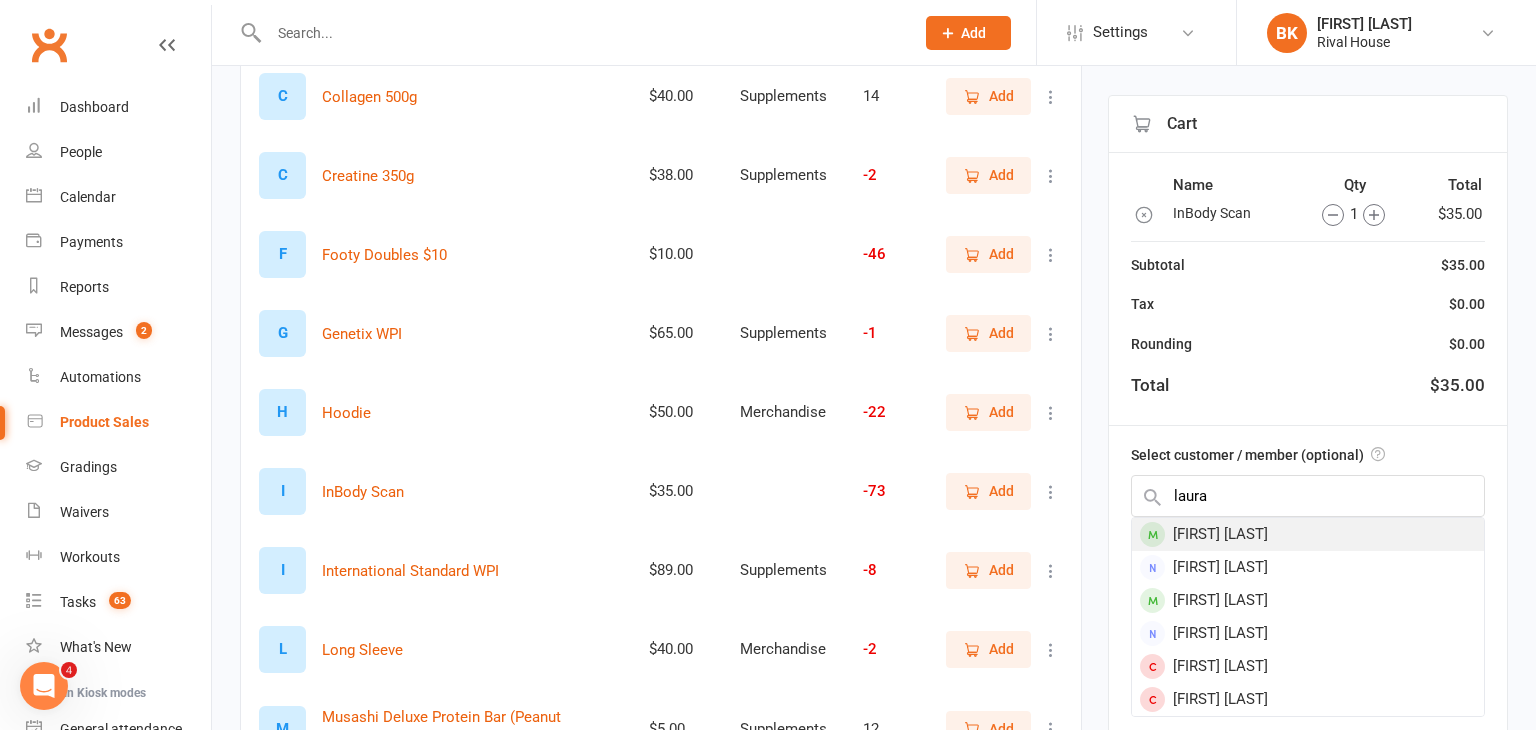 click on "[FIRST] [LAST]" at bounding box center [1308, 534] 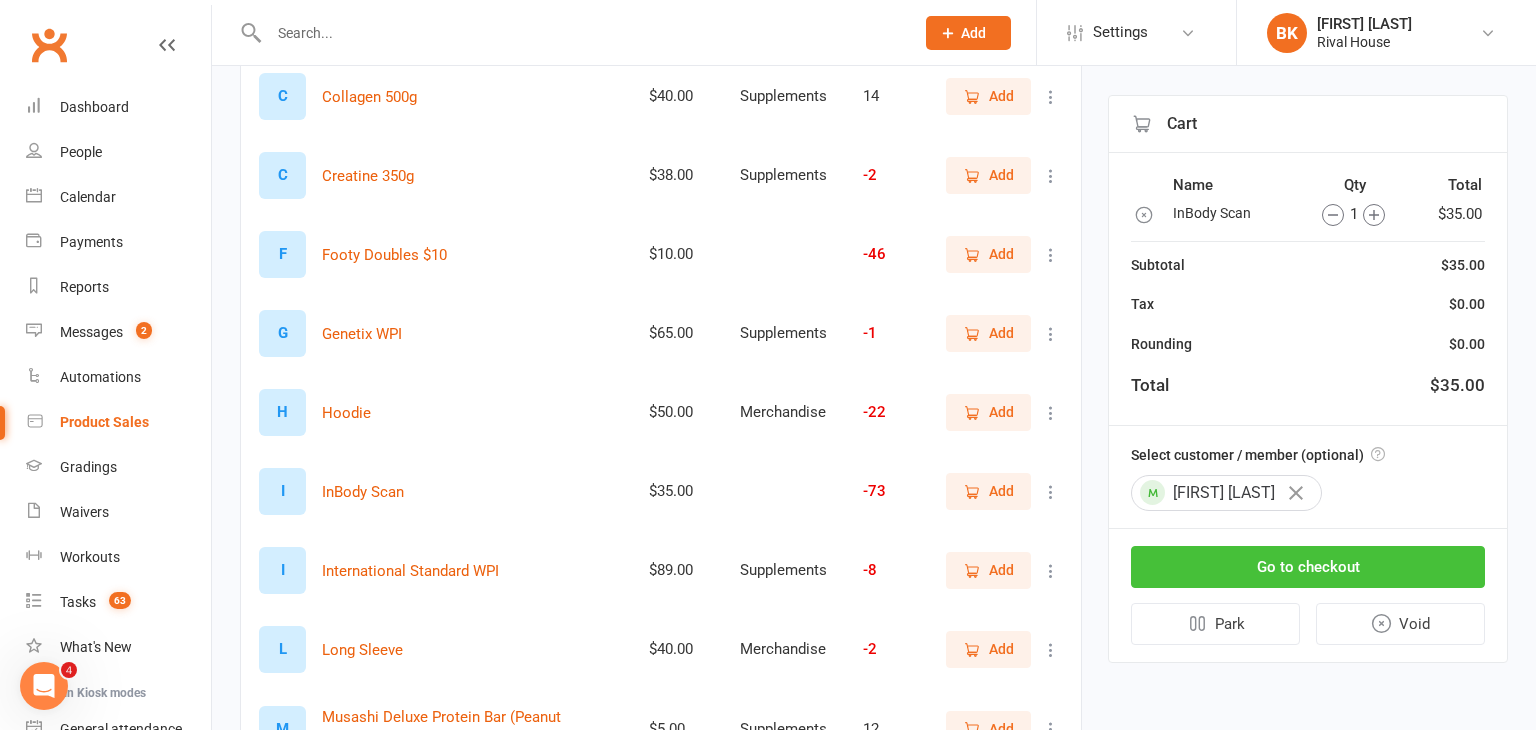 click on "Go to checkout" at bounding box center [1308, 567] 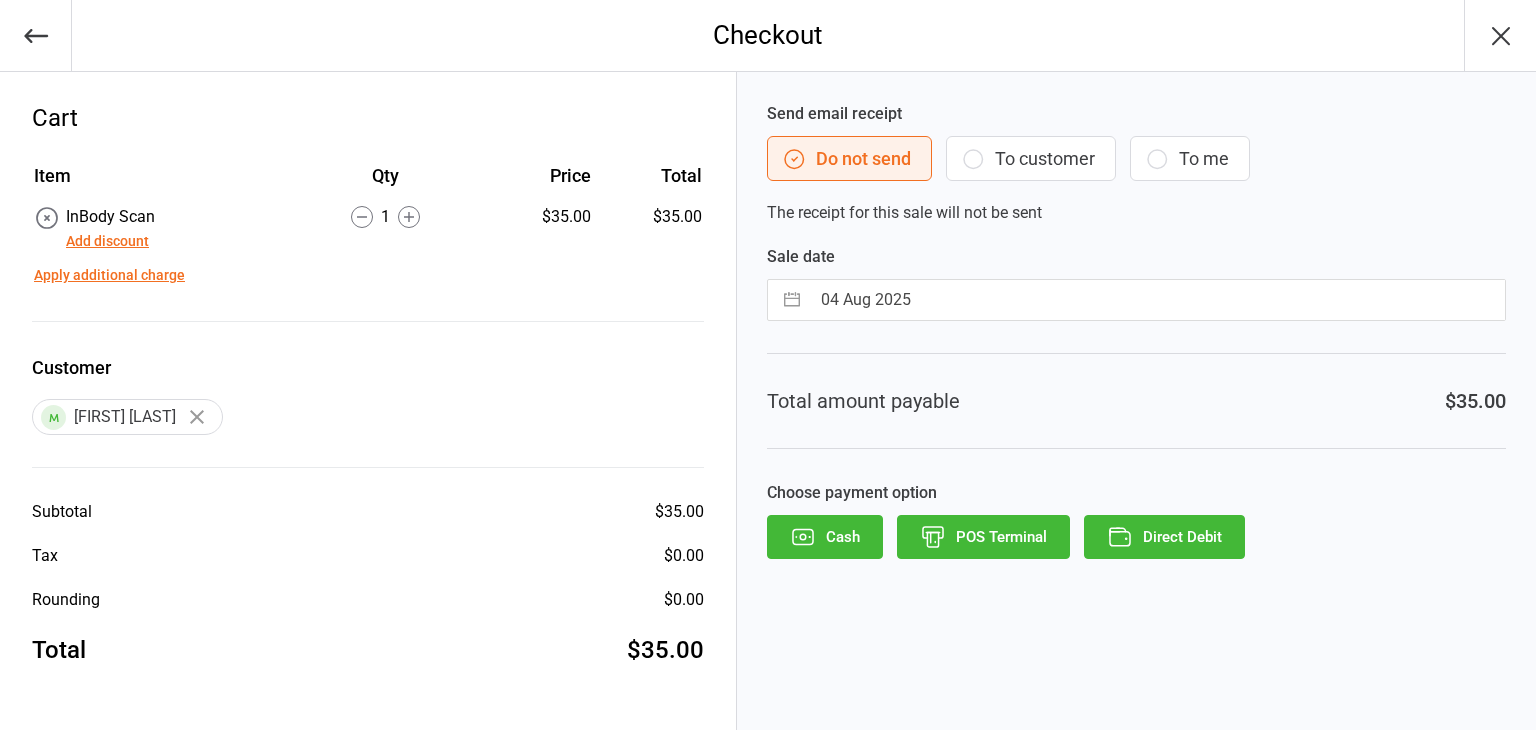 scroll, scrollTop: 0, scrollLeft: 0, axis: both 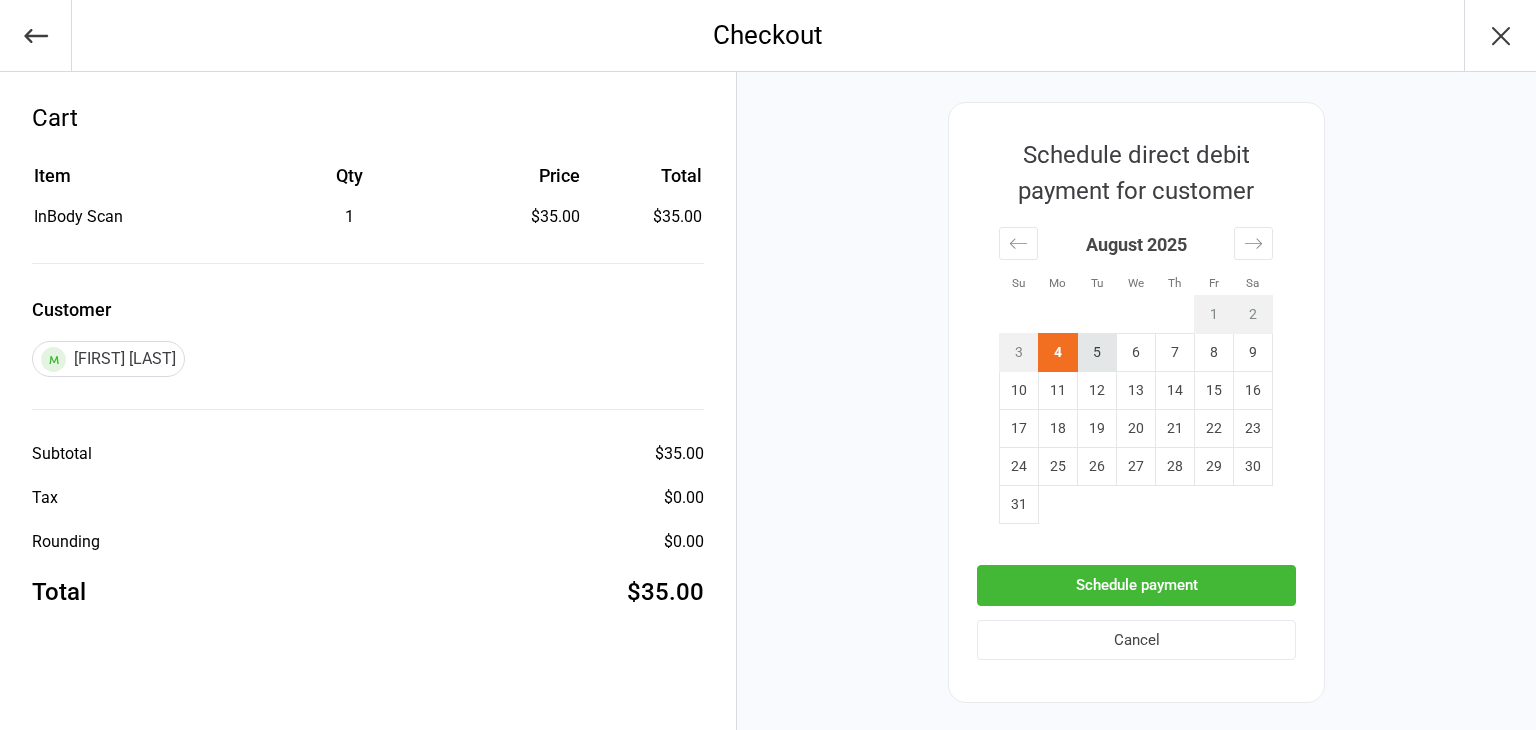 click on "5" at bounding box center (1097, 353) 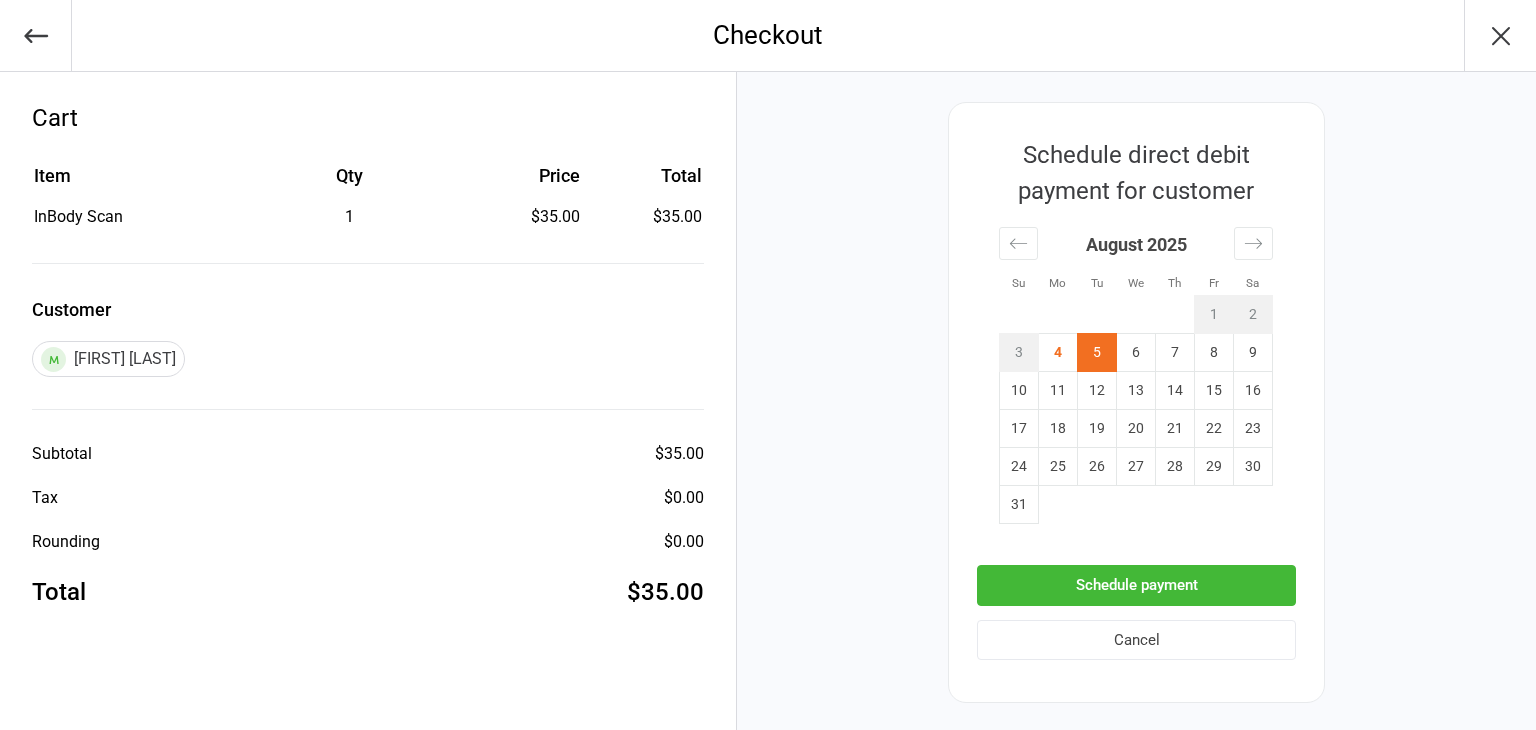 click on "Schedule payment" at bounding box center [1136, 585] 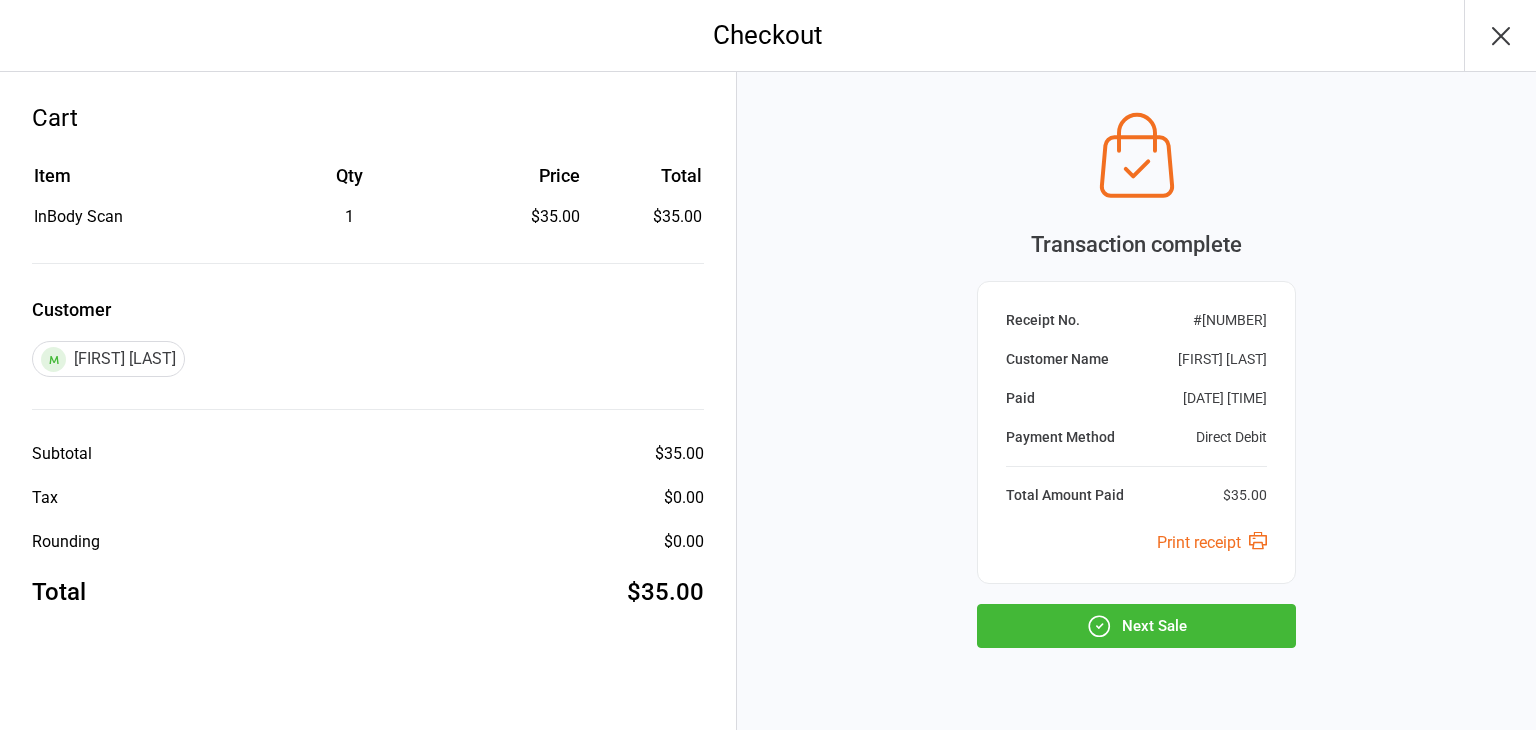 click 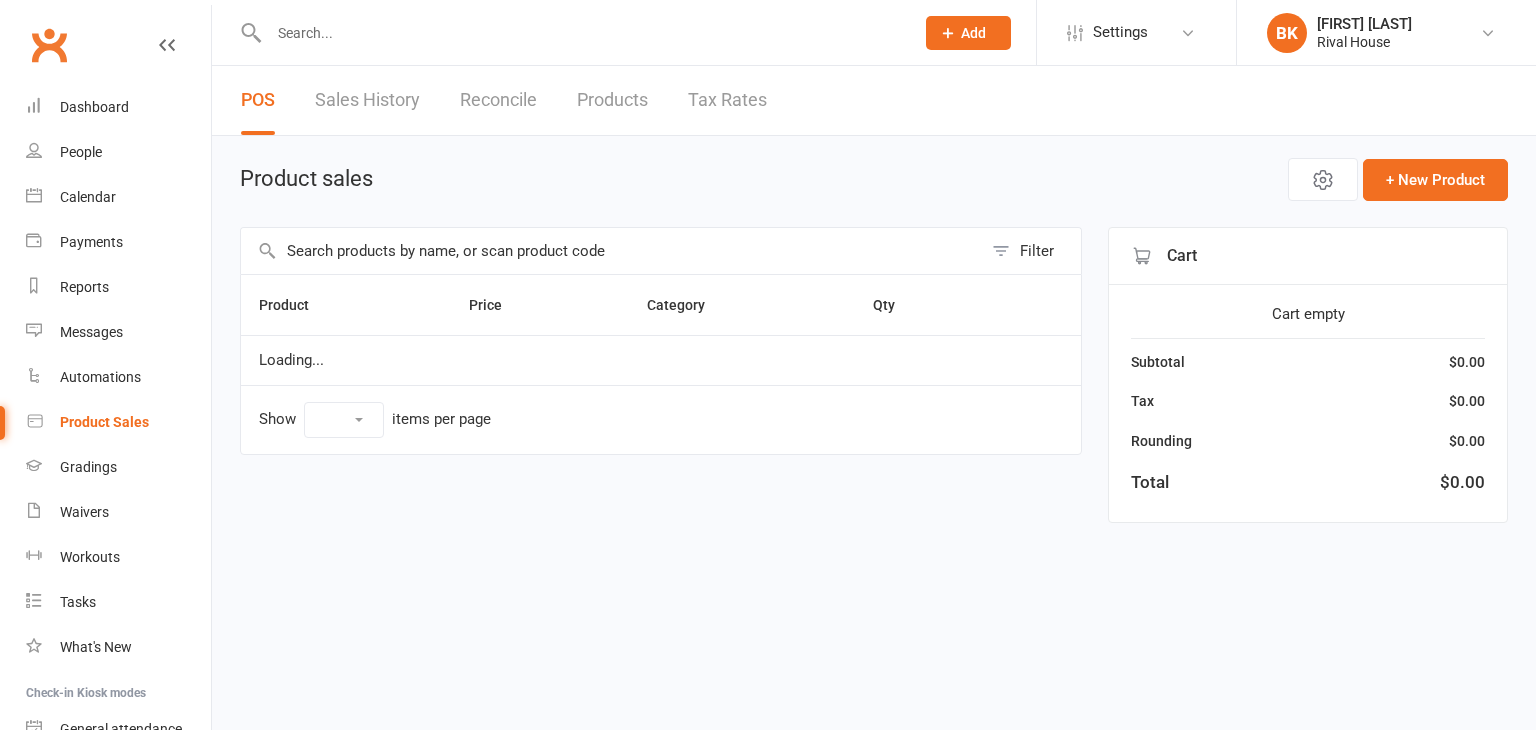 select on "100" 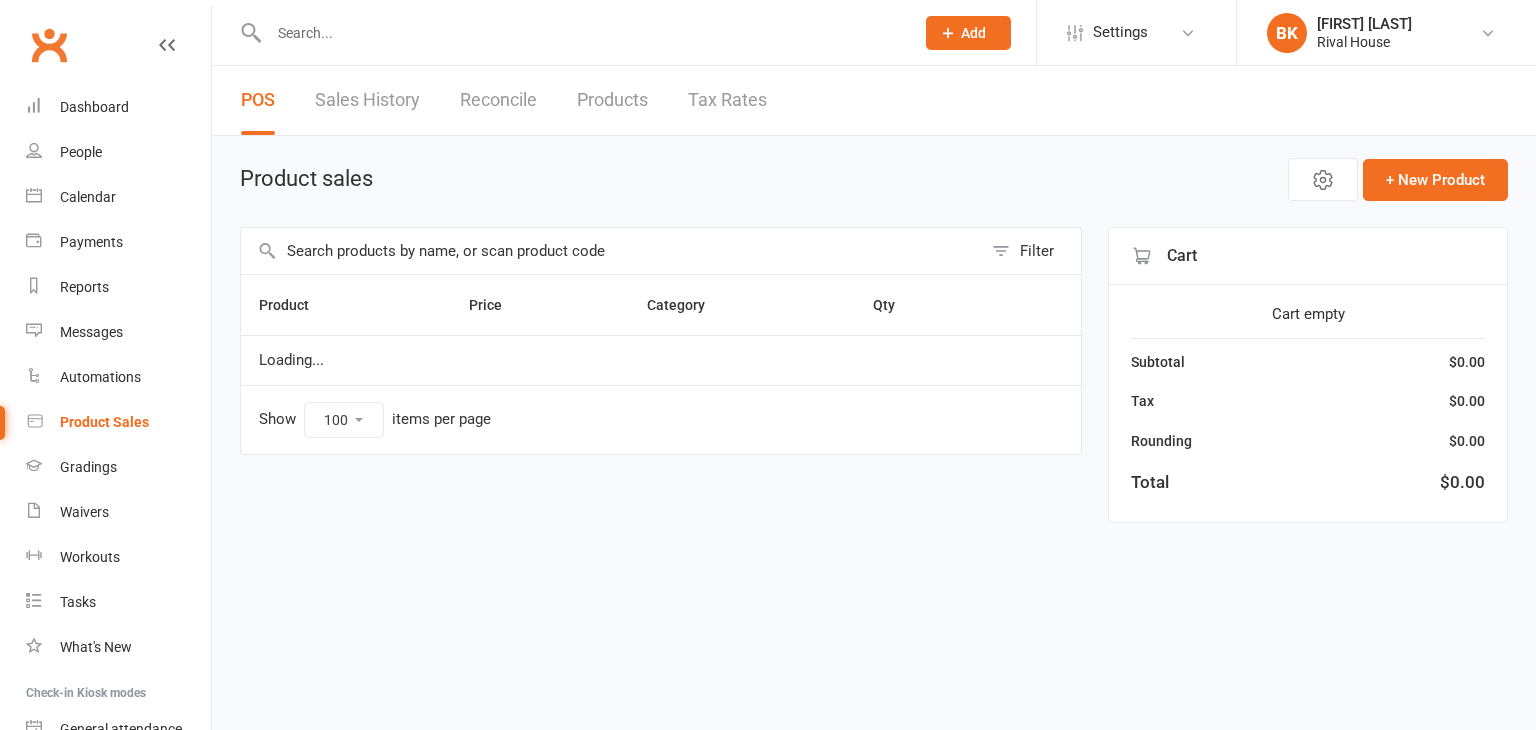 scroll, scrollTop: 0, scrollLeft: 0, axis: both 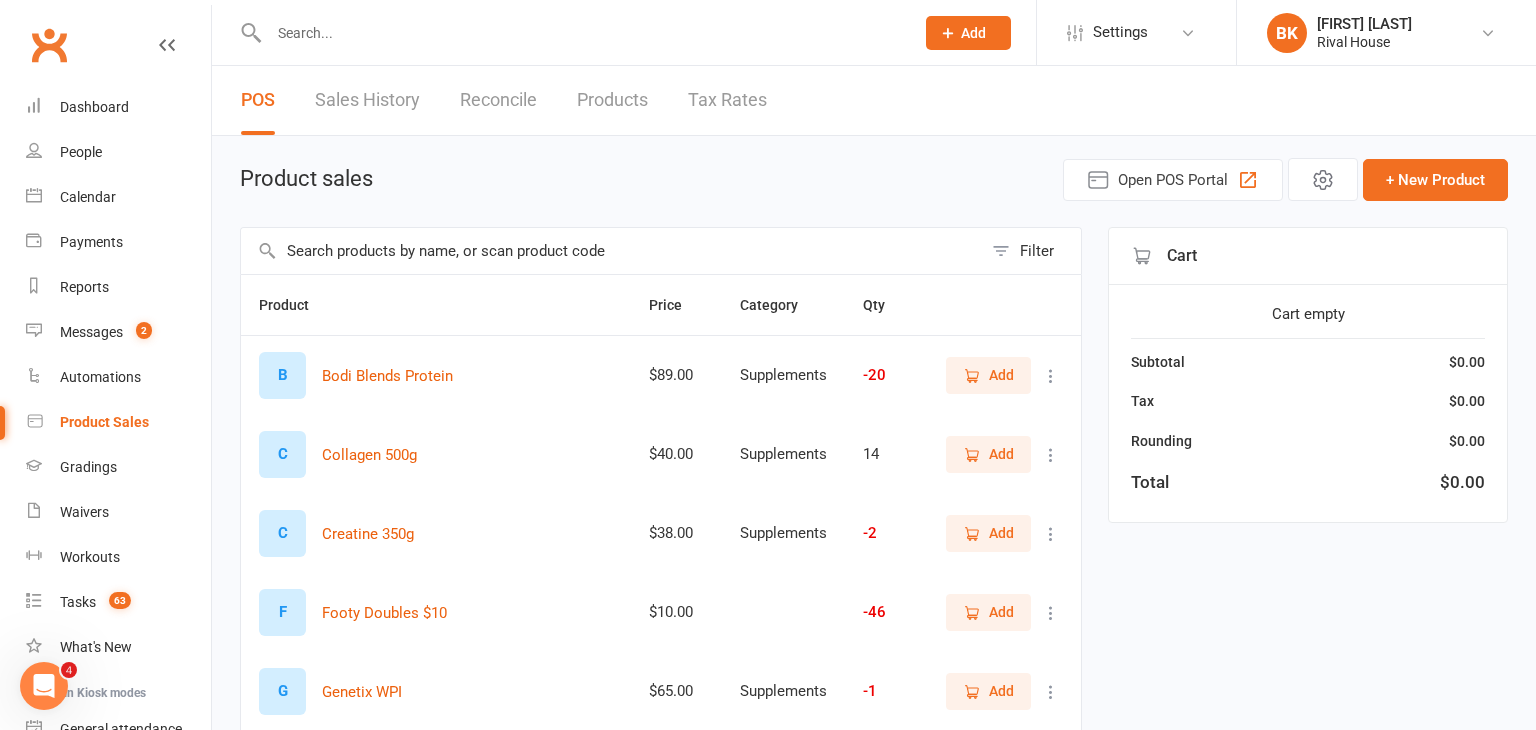 click at bounding box center [581, 33] 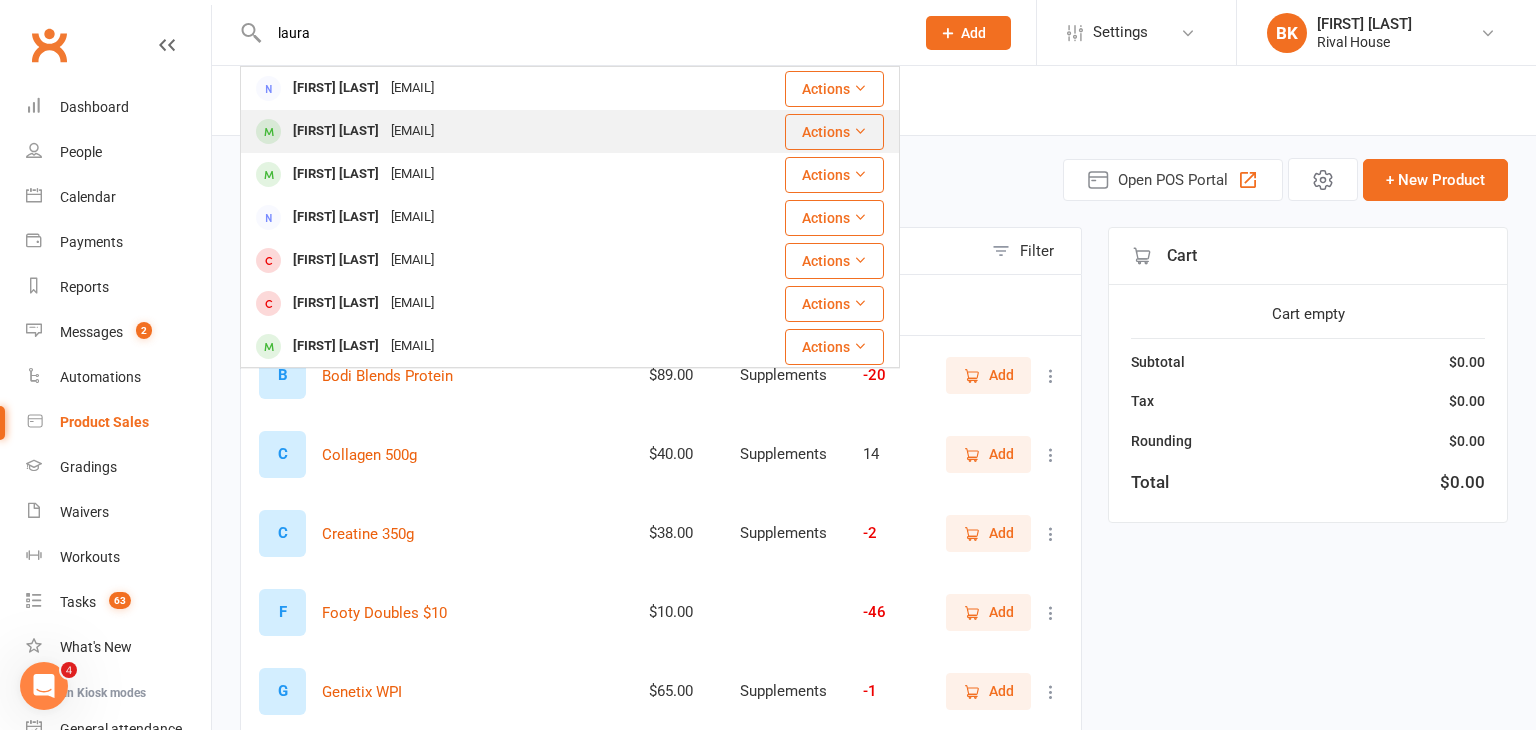type on "laura" 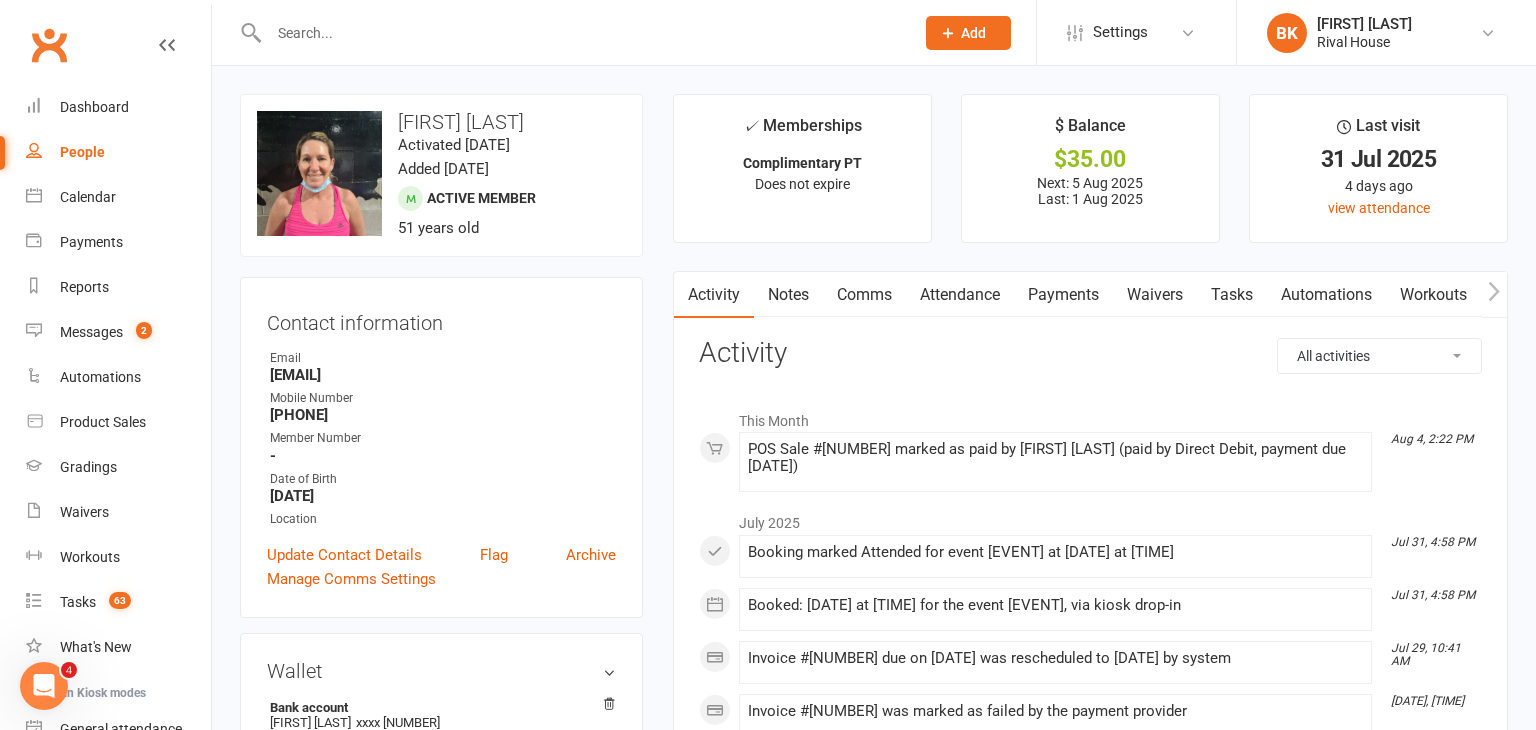 click on "Payments" at bounding box center [1063, 295] 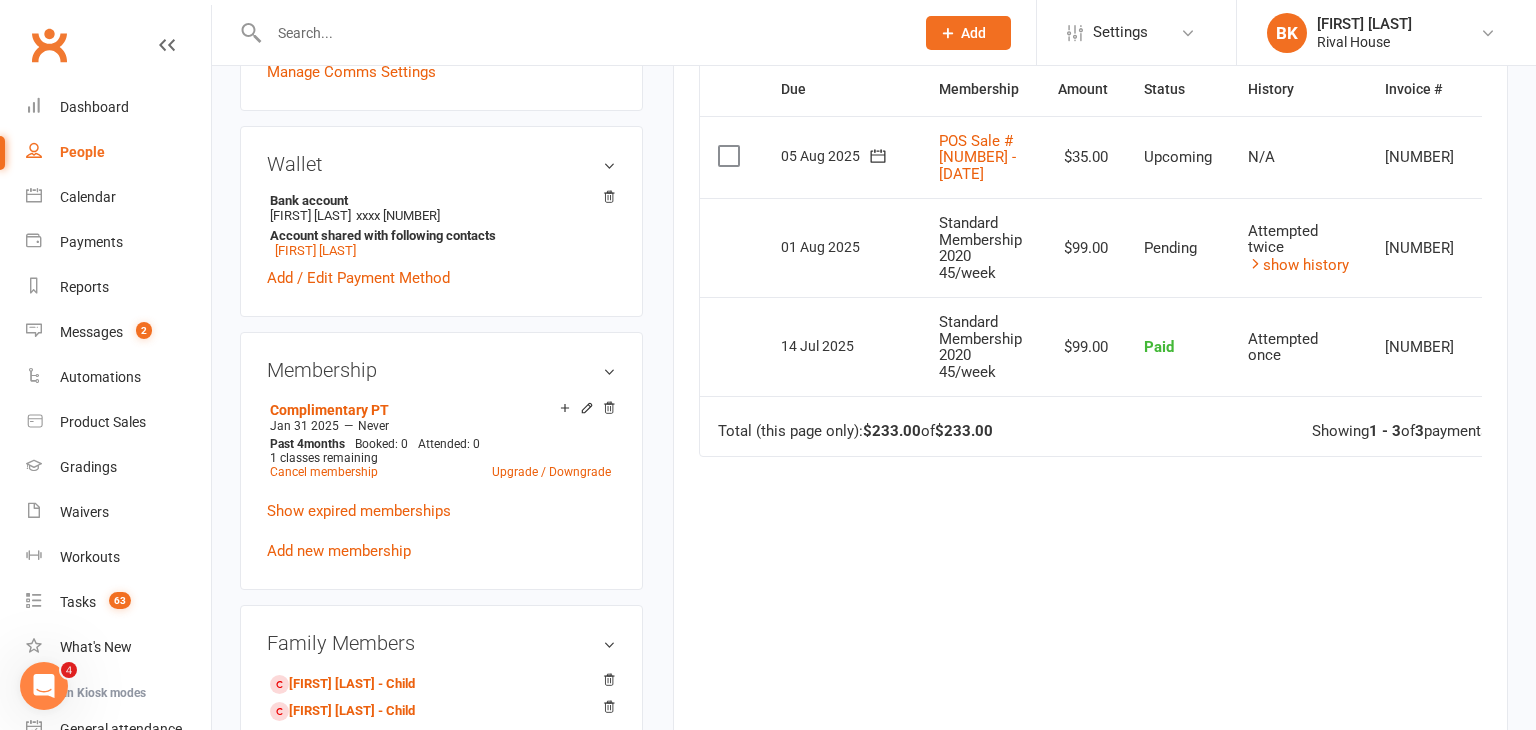 scroll, scrollTop: 516, scrollLeft: 0, axis: vertical 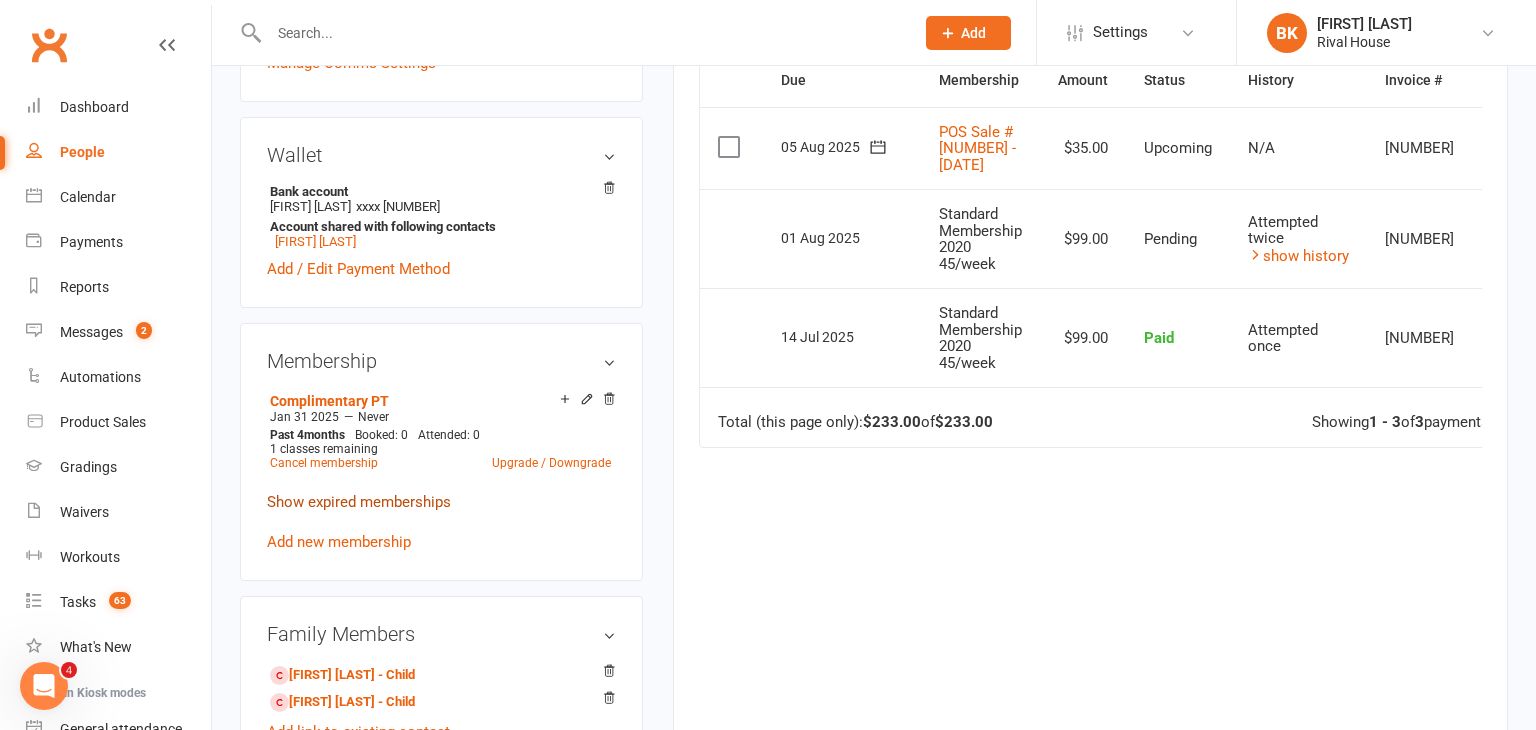 click on "Show expired memberships" at bounding box center [359, 502] 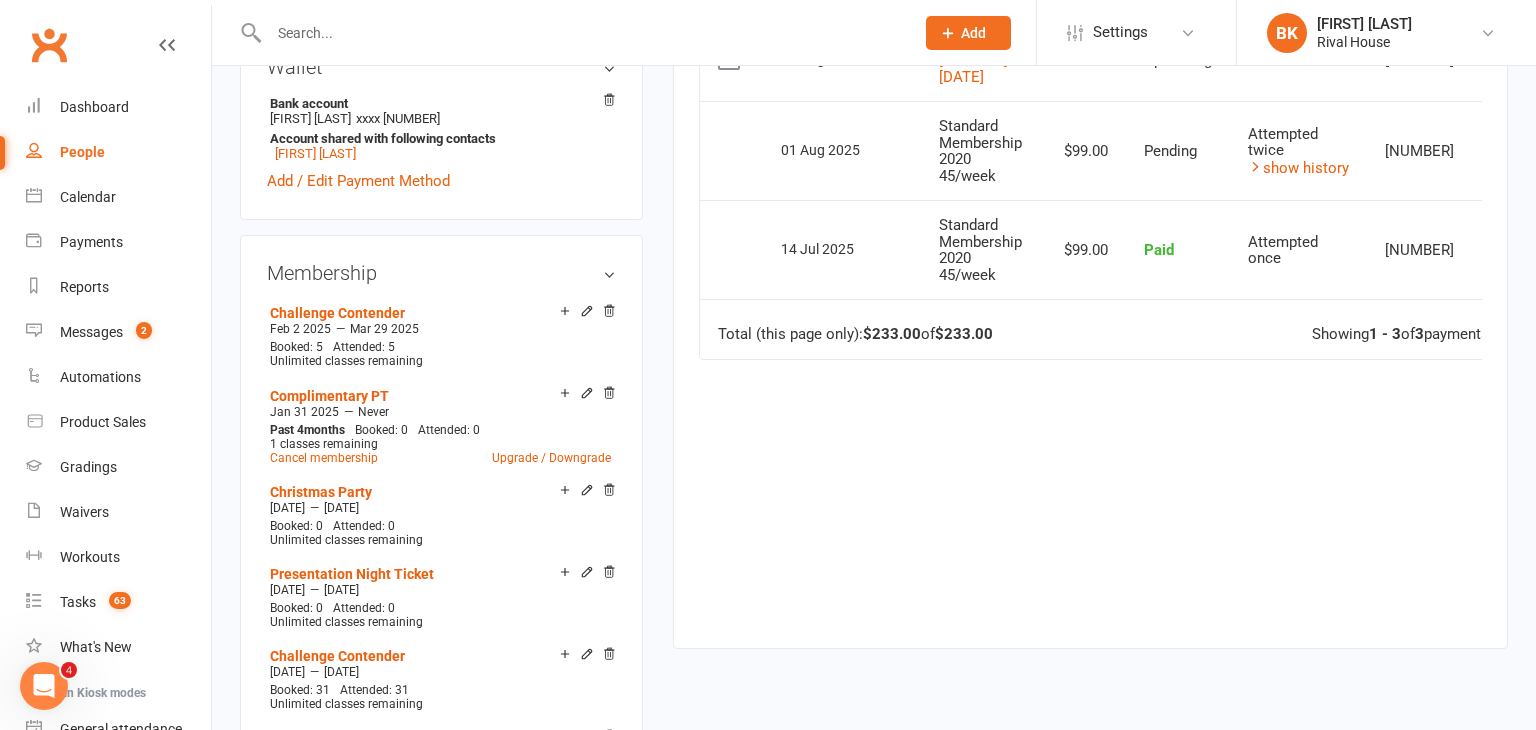 scroll, scrollTop: 584, scrollLeft: 0, axis: vertical 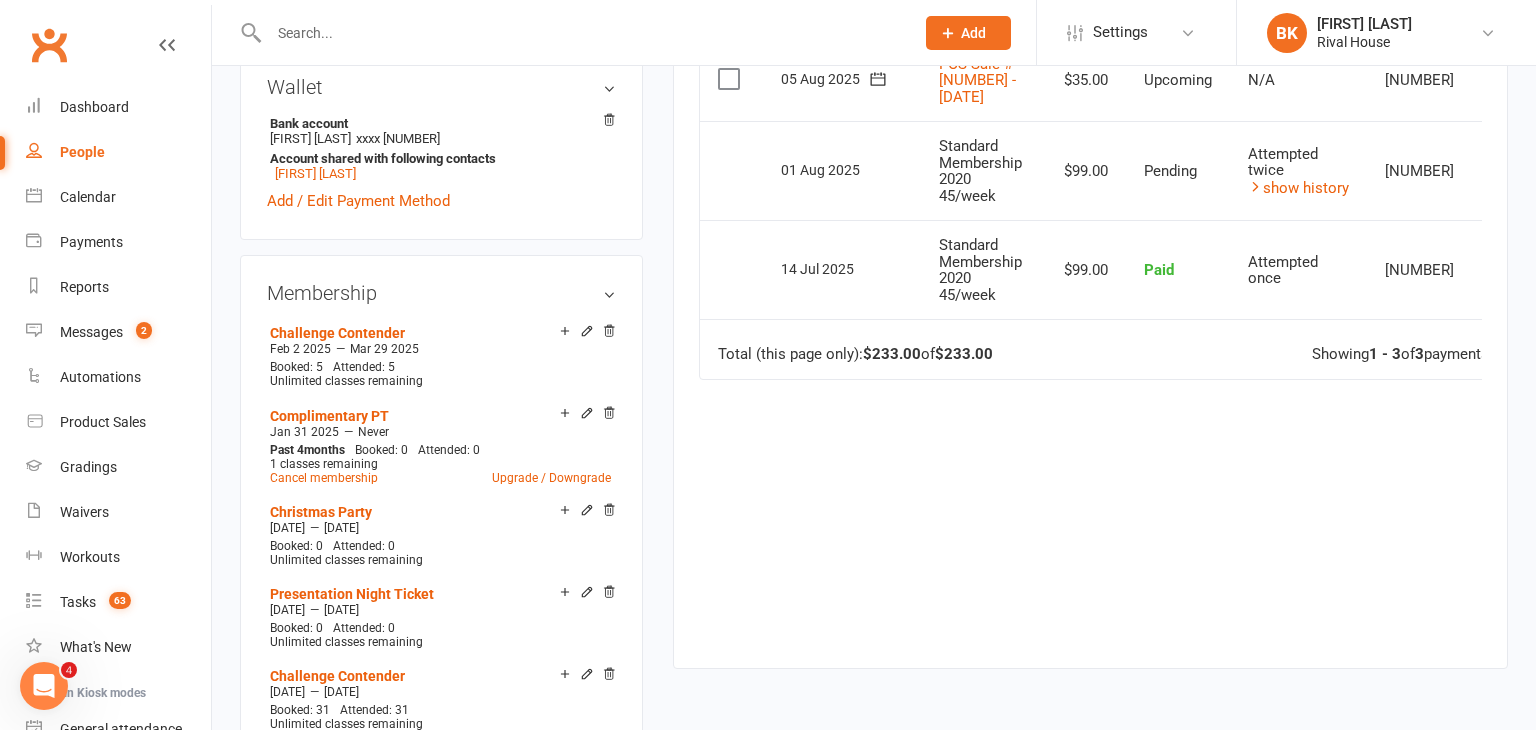 click on "Membership" at bounding box center (441, 293) 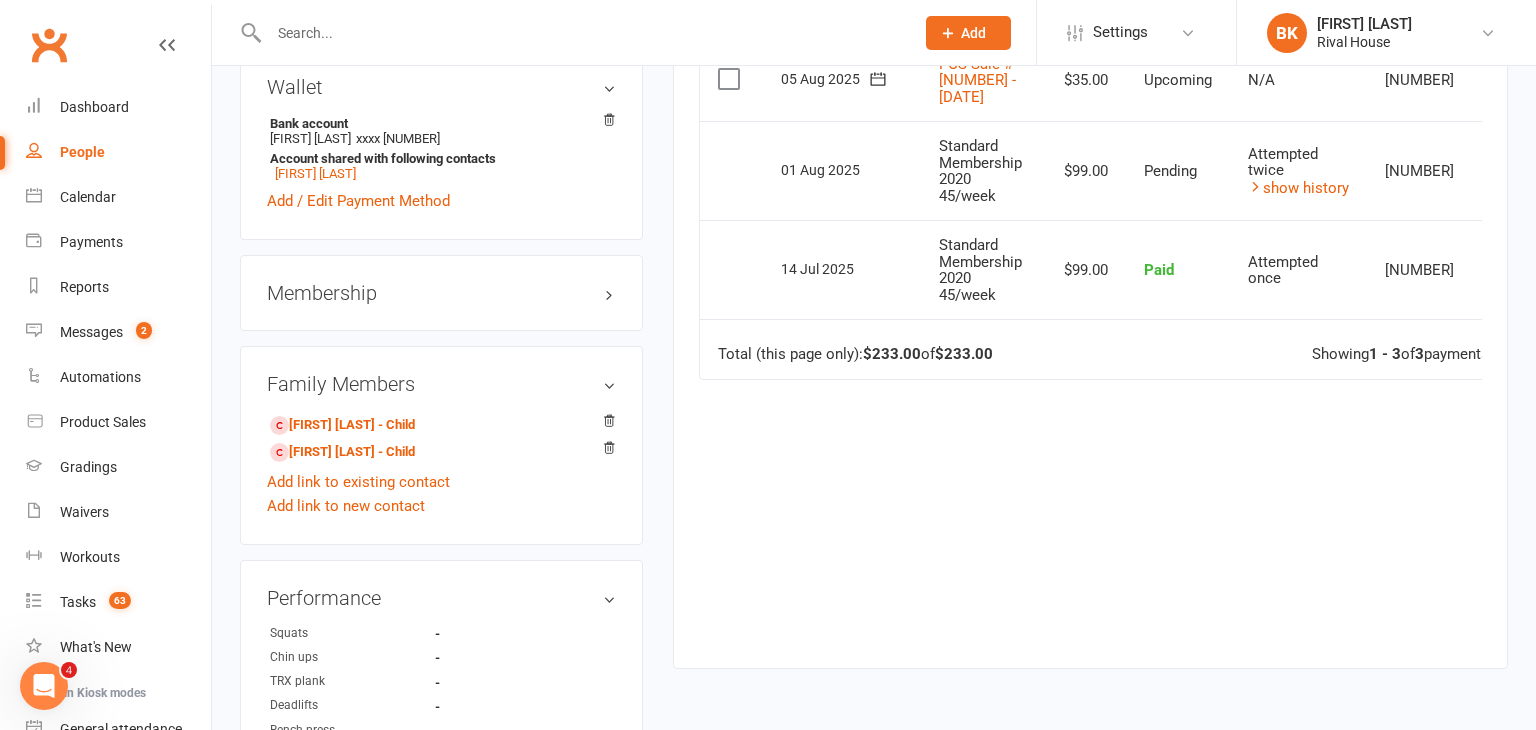 click on "Membership" at bounding box center [441, 293] 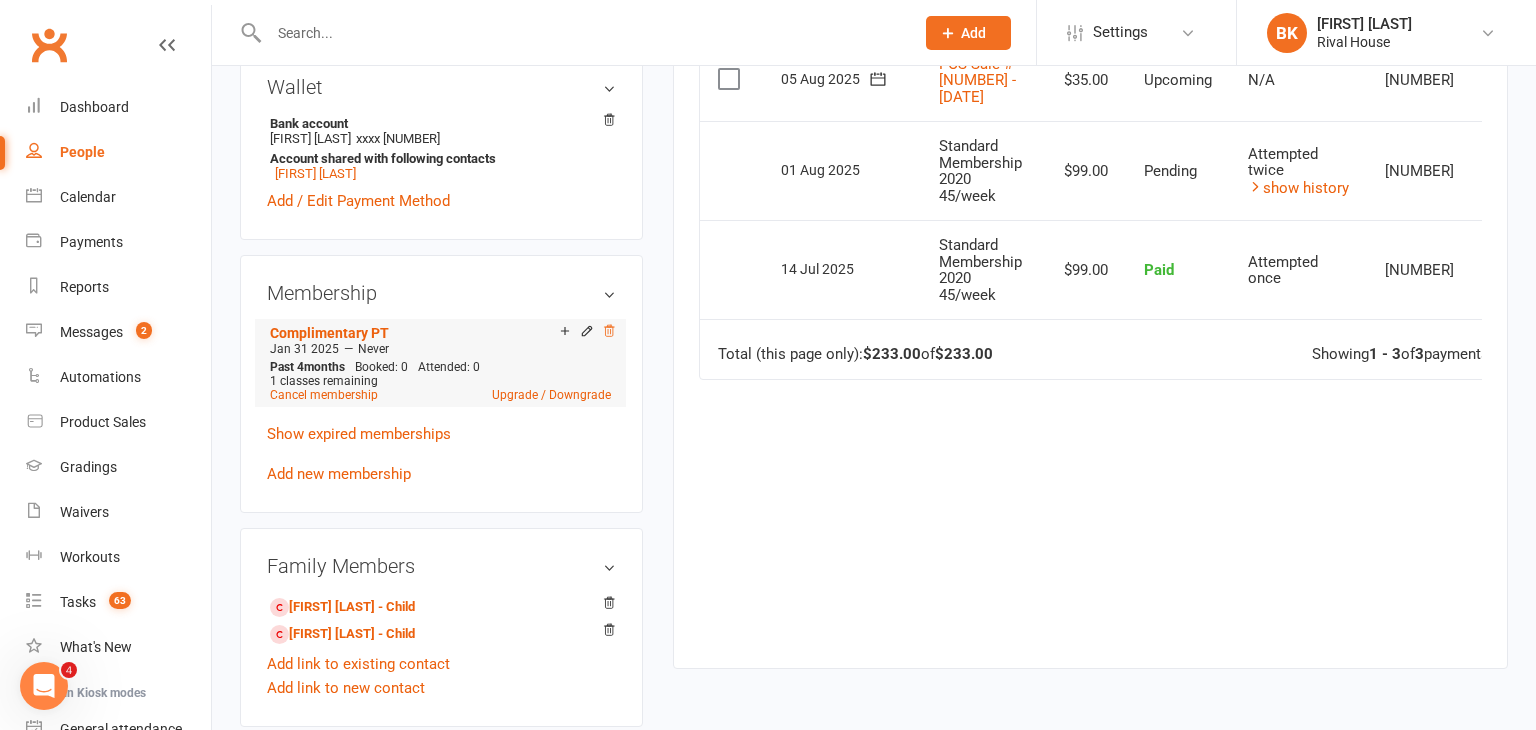 click 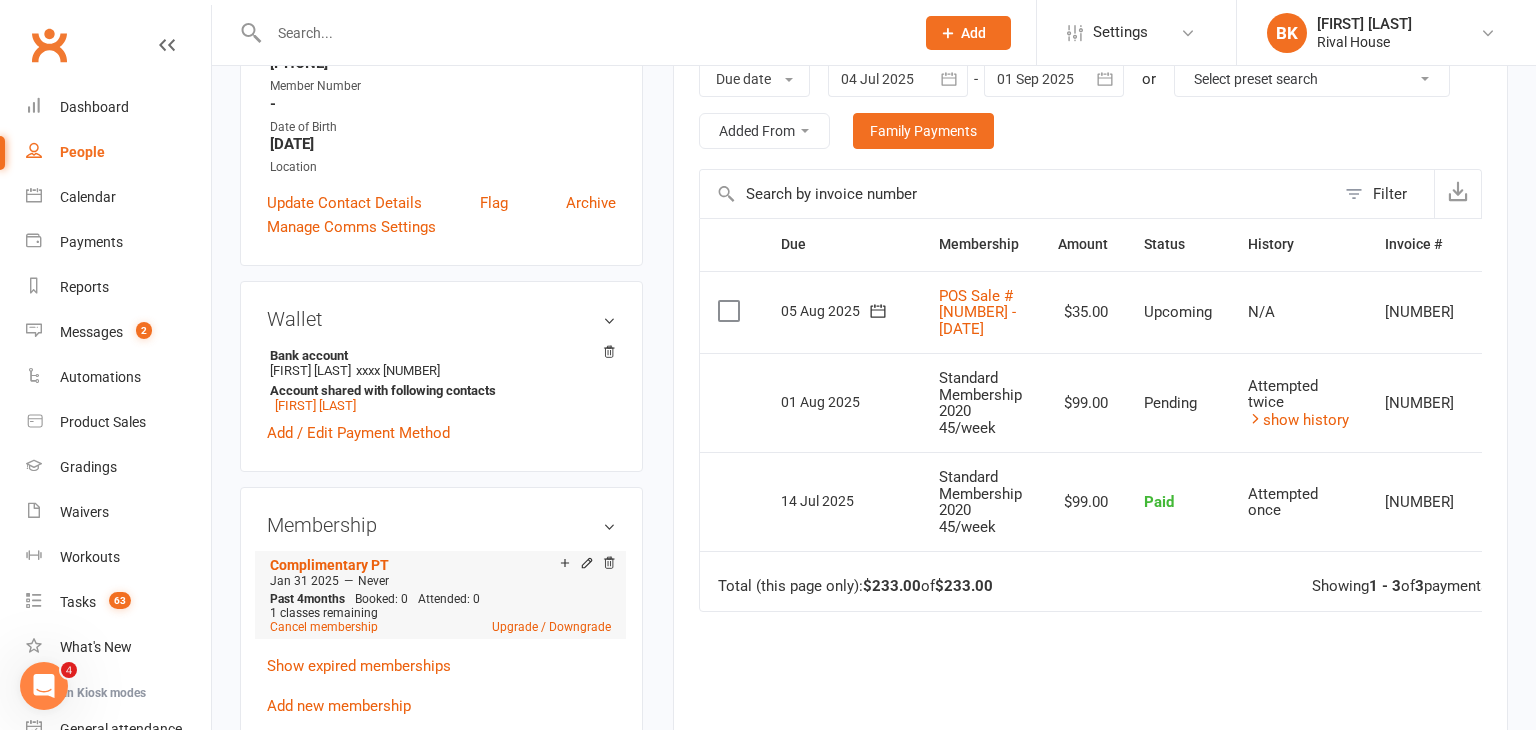 scroll, scrollTop: 341, scrollLeft: 0, axis: vertical 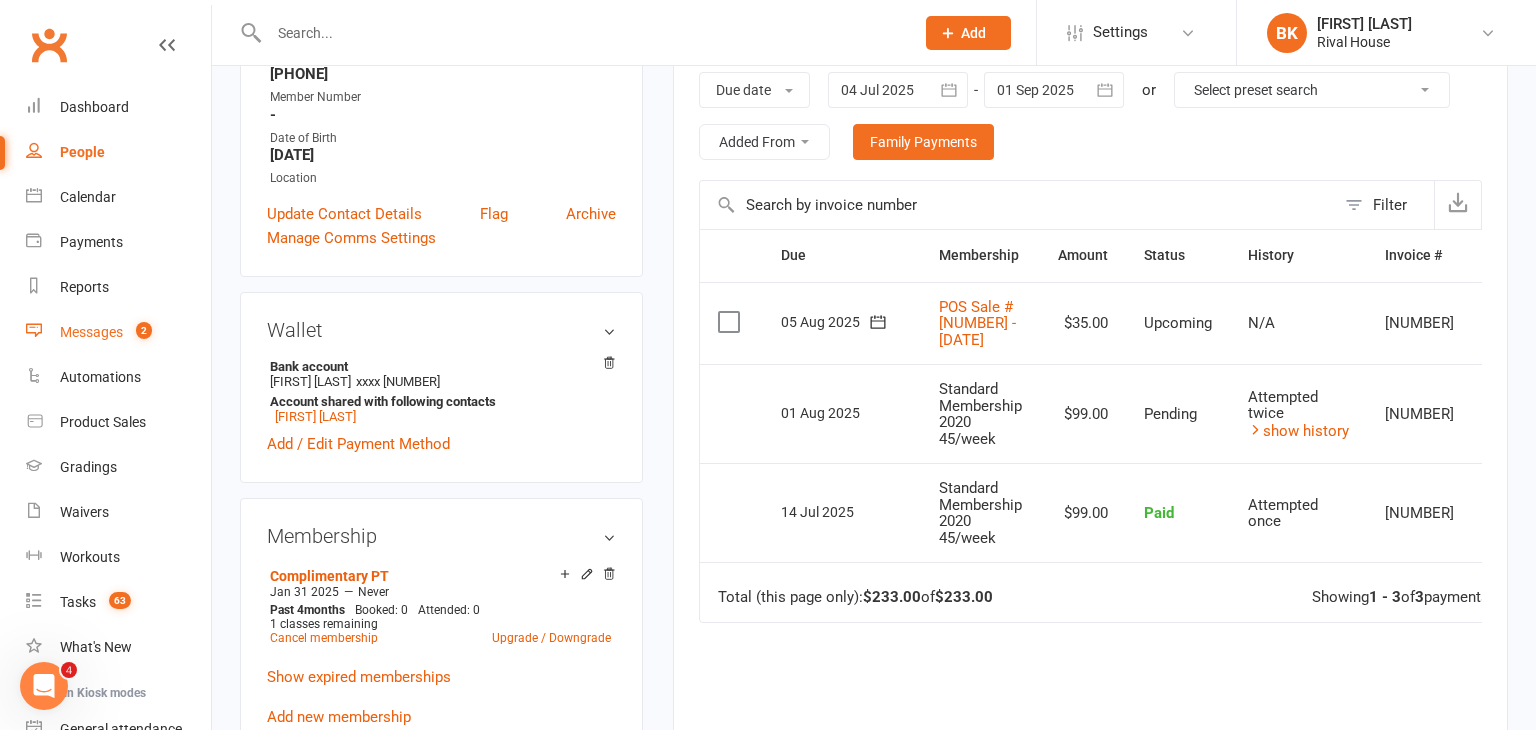 click on "Messages" at bounding box center (91, 332) 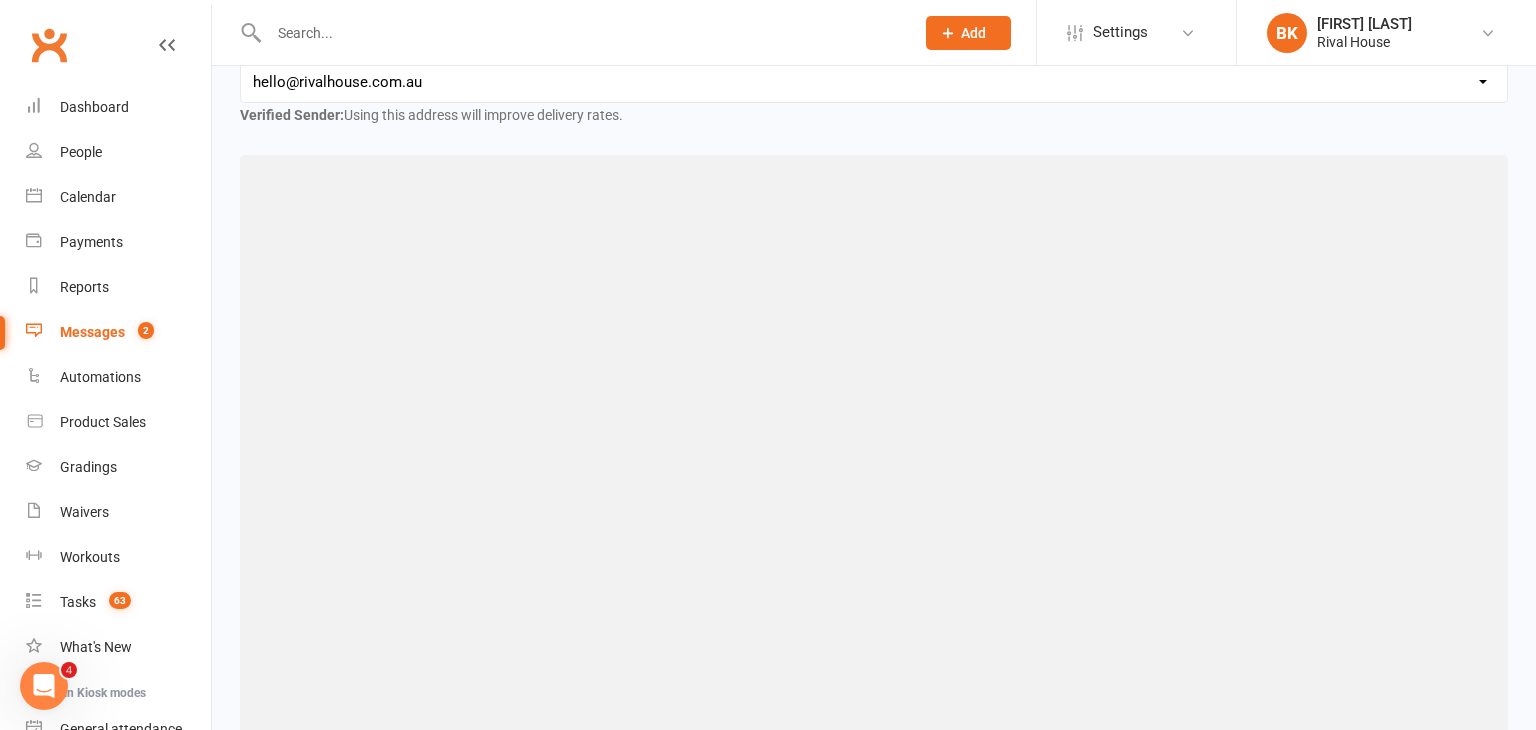scroll, scrollTop: 0, scrollLeft: 0, axis: both 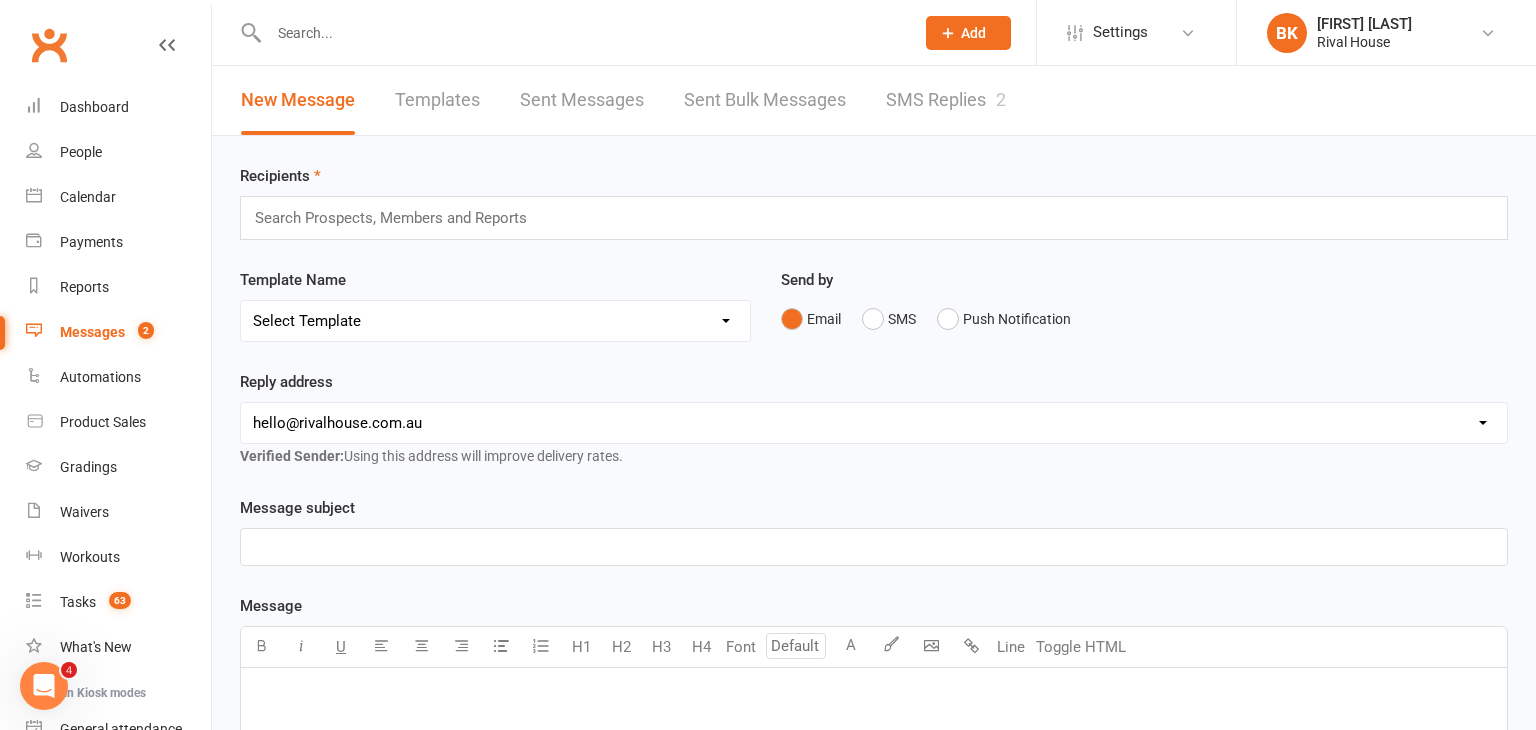 click on "Verified Sender:   Using this address will improve delivery rates." at bounding box center [431, 456] 